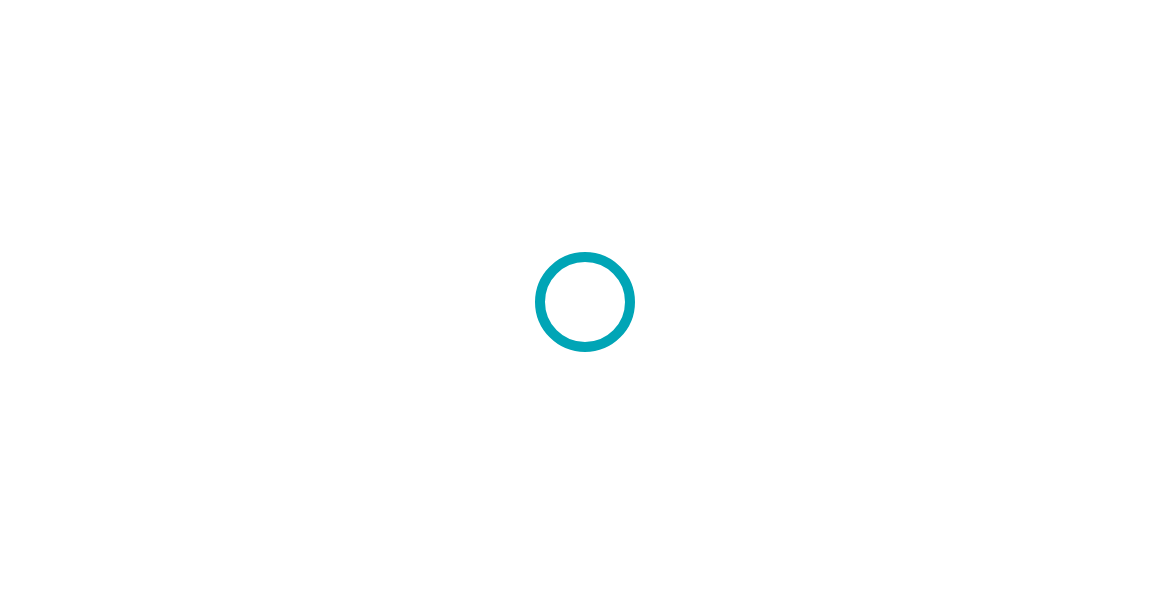 scroll, scrollTop: 0, scrollLeft: 0, axis: both 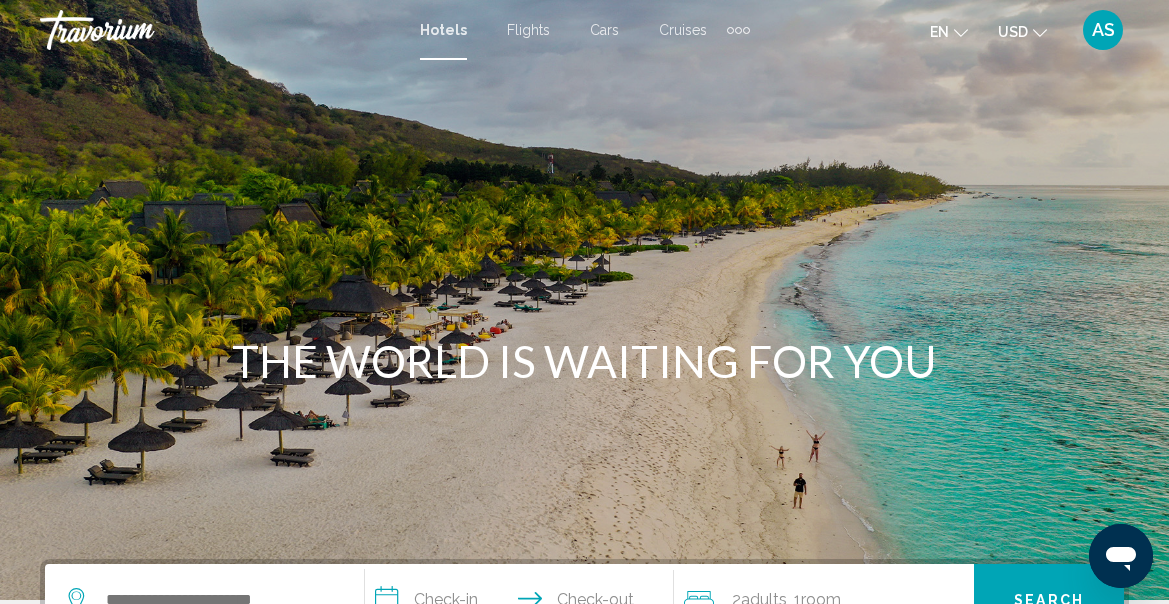 click at bounding box center (738, 30) 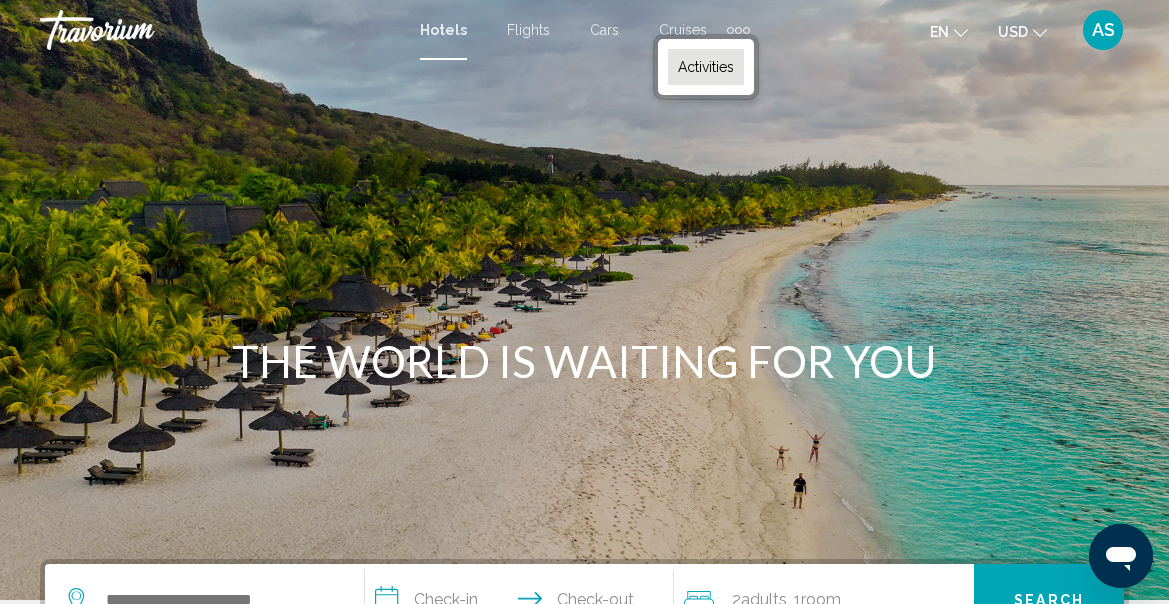 click on "Activities" at bounding box center (706, 67) 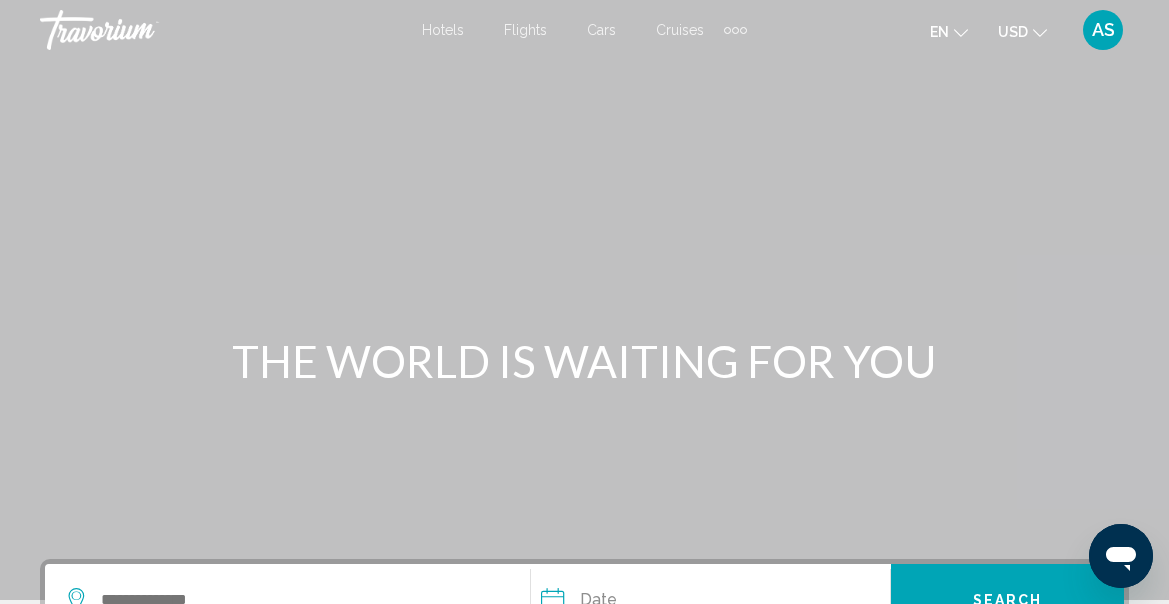 scroll, scrollTop: 0, scrollLeft: 0, axis: both 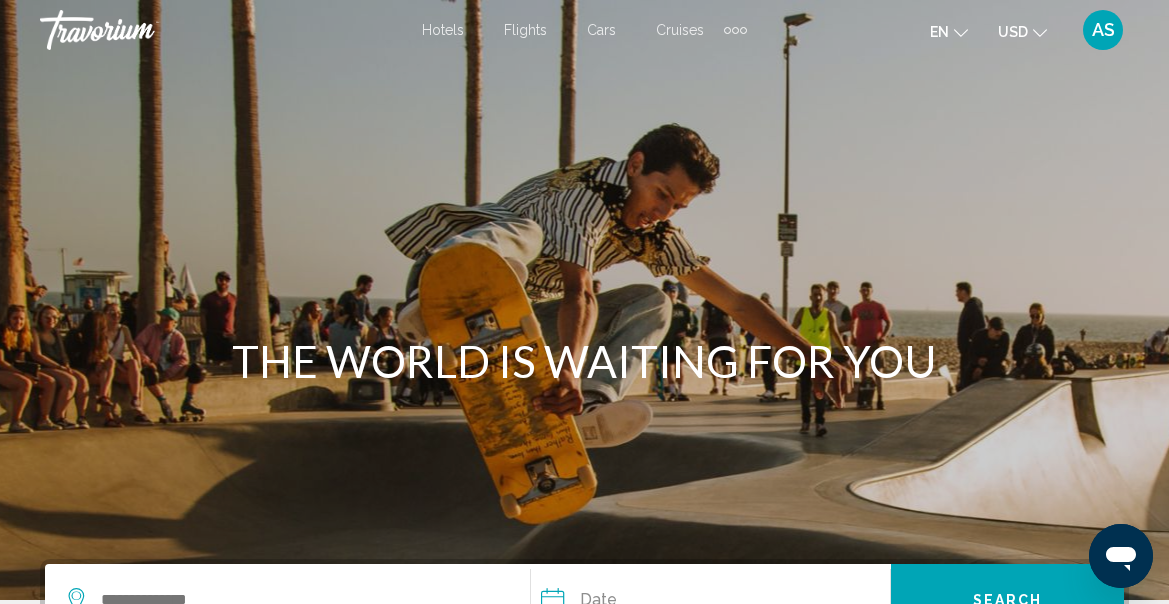 click on "Hotels" at bounding box center (443, 30) 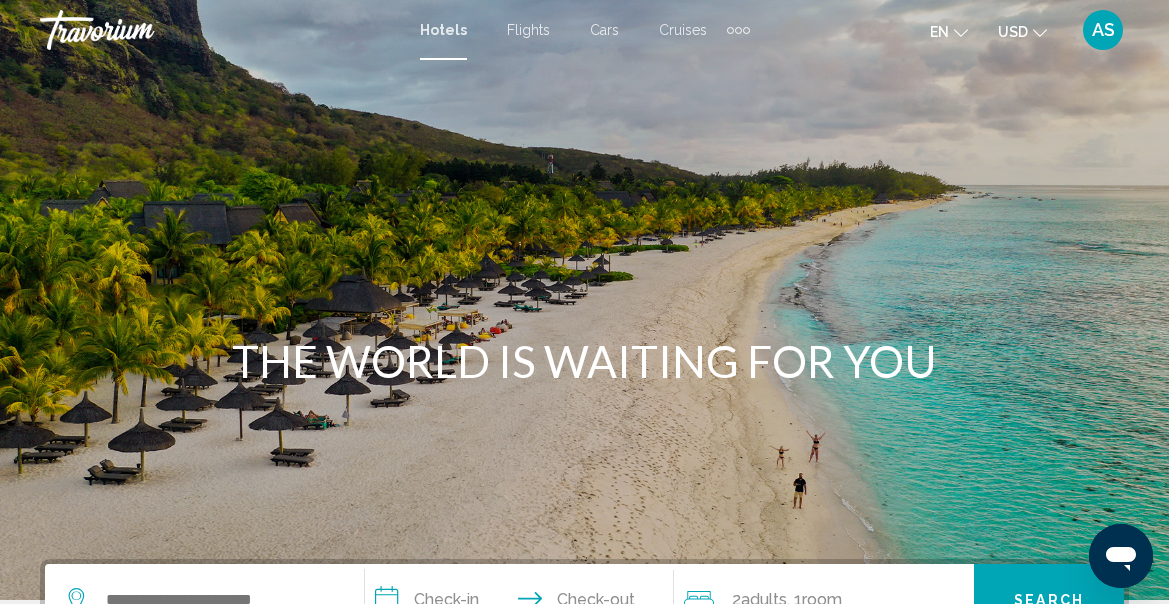 scroll, scrollTop: 0, scrollLeft: 0, axis: both 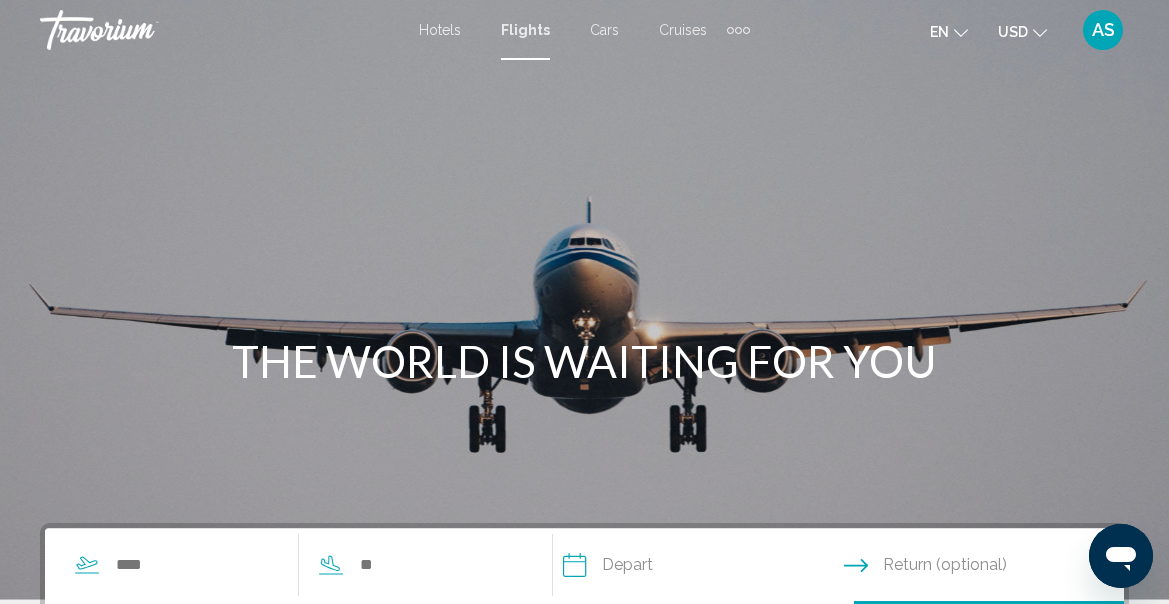 click on "Cars" at bounding box center [604, 30] 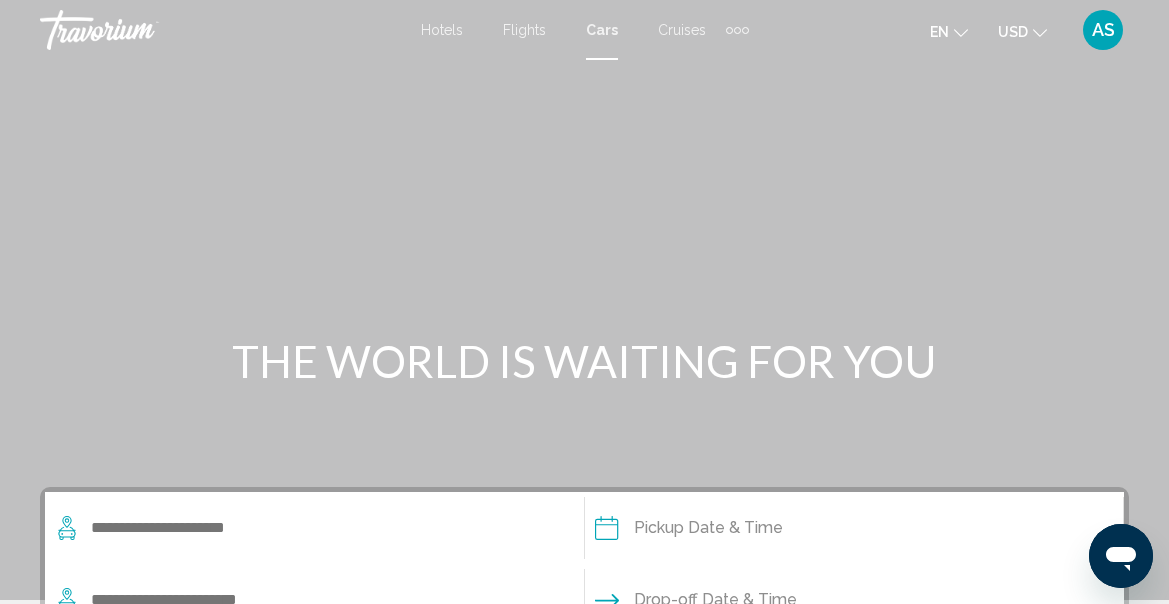 scroll, scrollTop: 0, scrollLeft: 0, axis: both 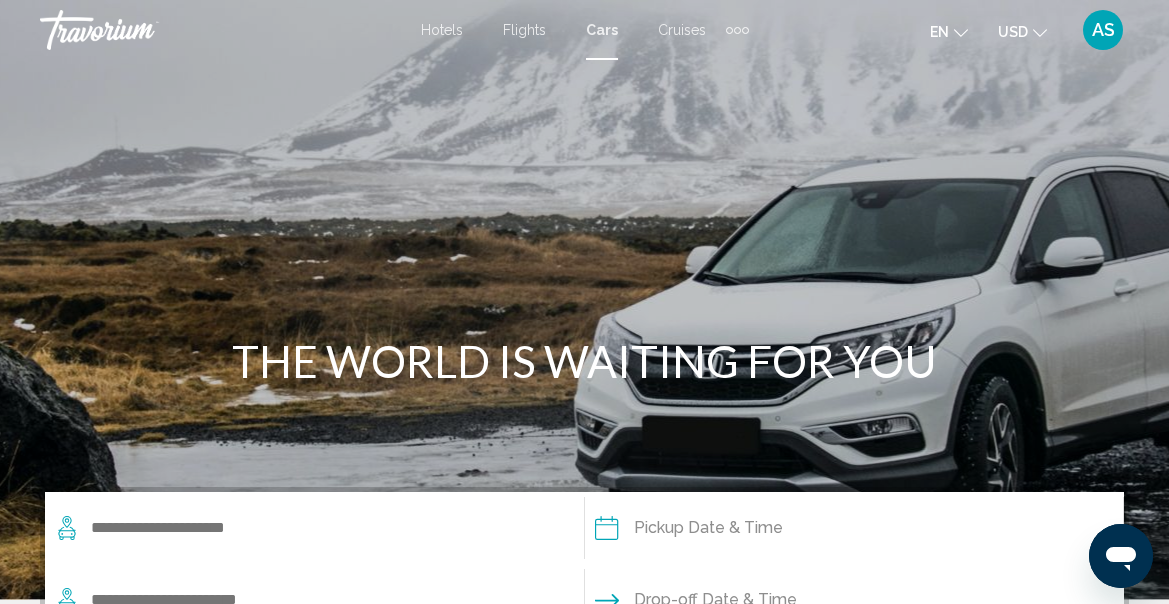 click on "Cruises" at bounding box center (682, 30) 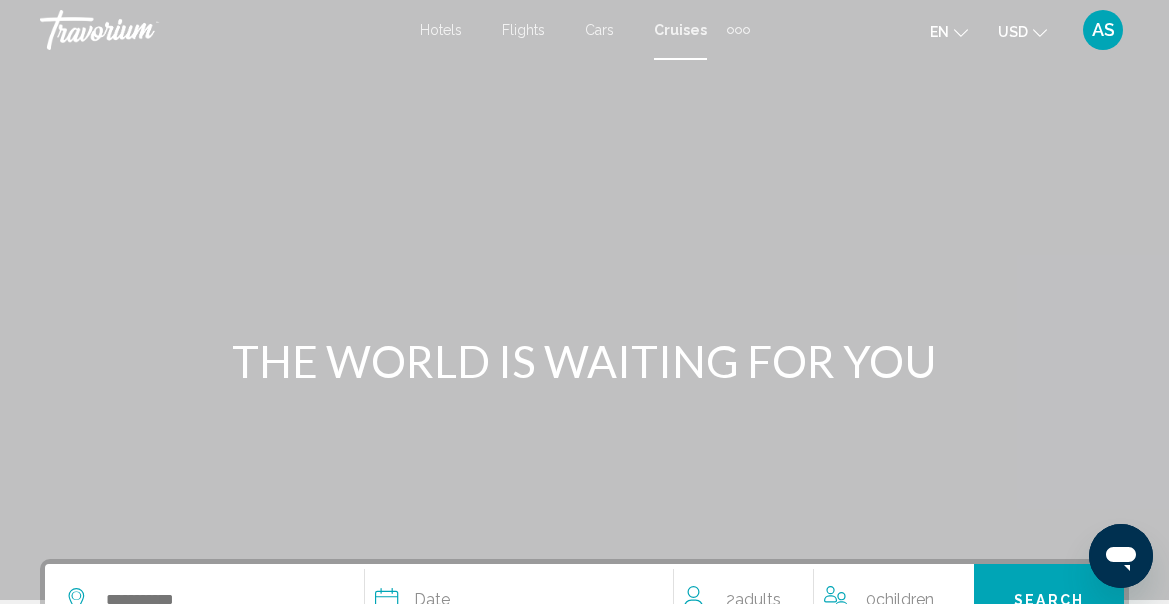 scroll, scrollTop: 0, scrollLeft: 0, axis: both 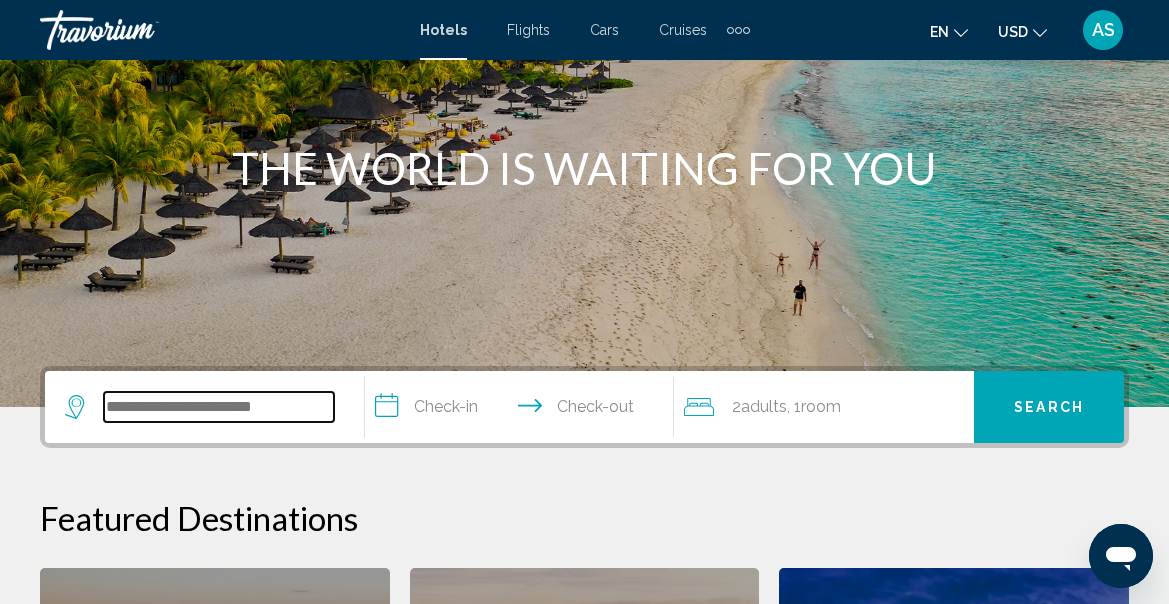 click at bounding box center (219, 407) 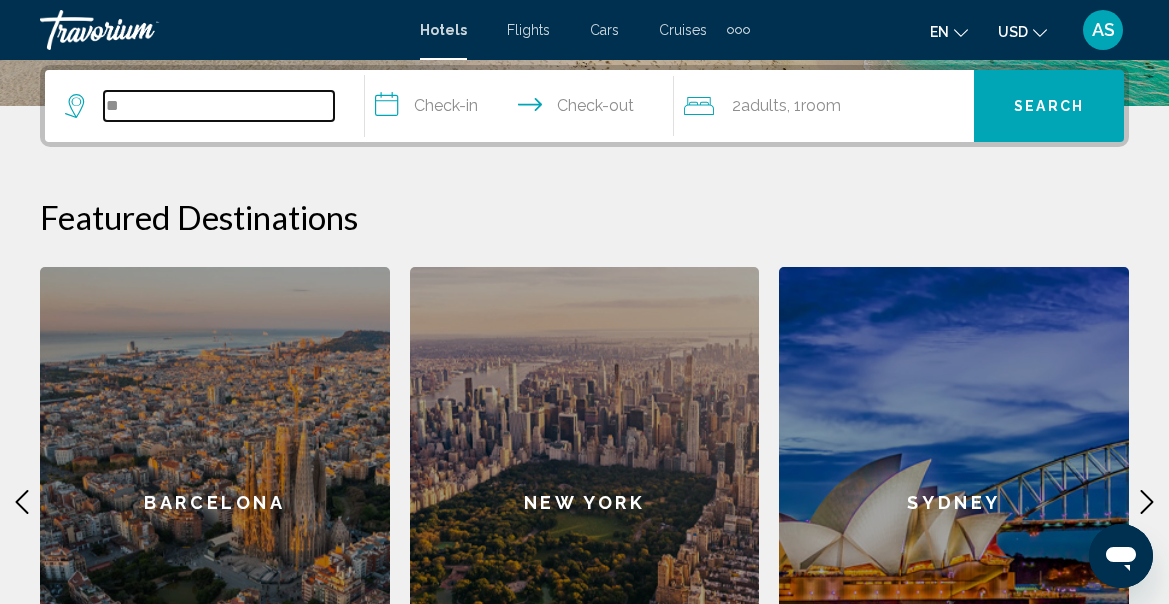 type on "*" 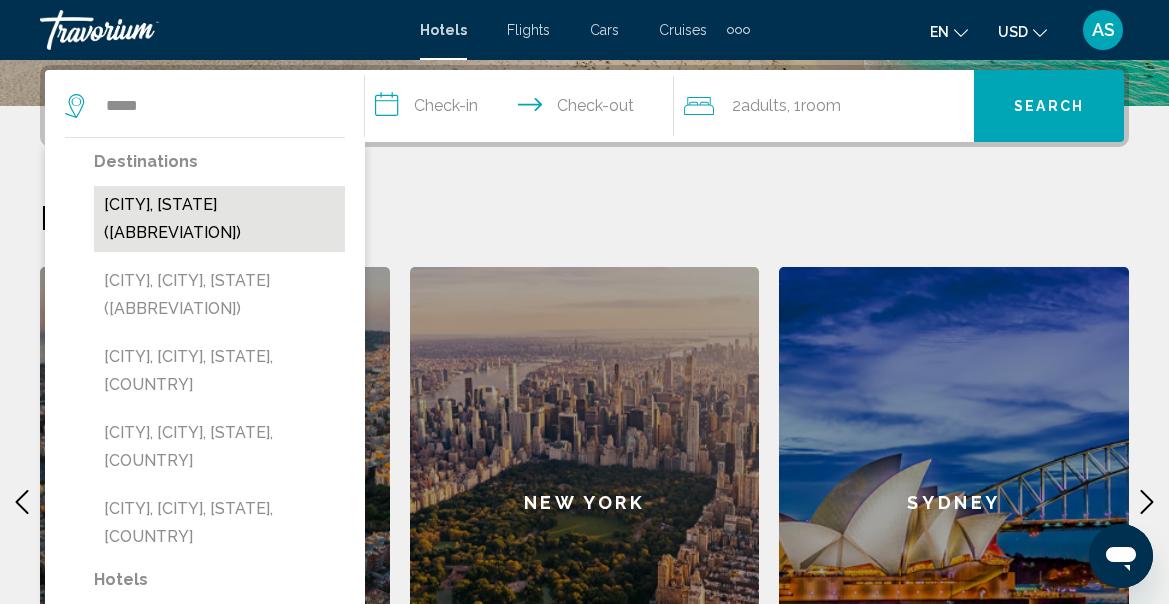 click on "[CITY], [STATE] ([ABBREVIATION])" at bounding box center [219, 219] 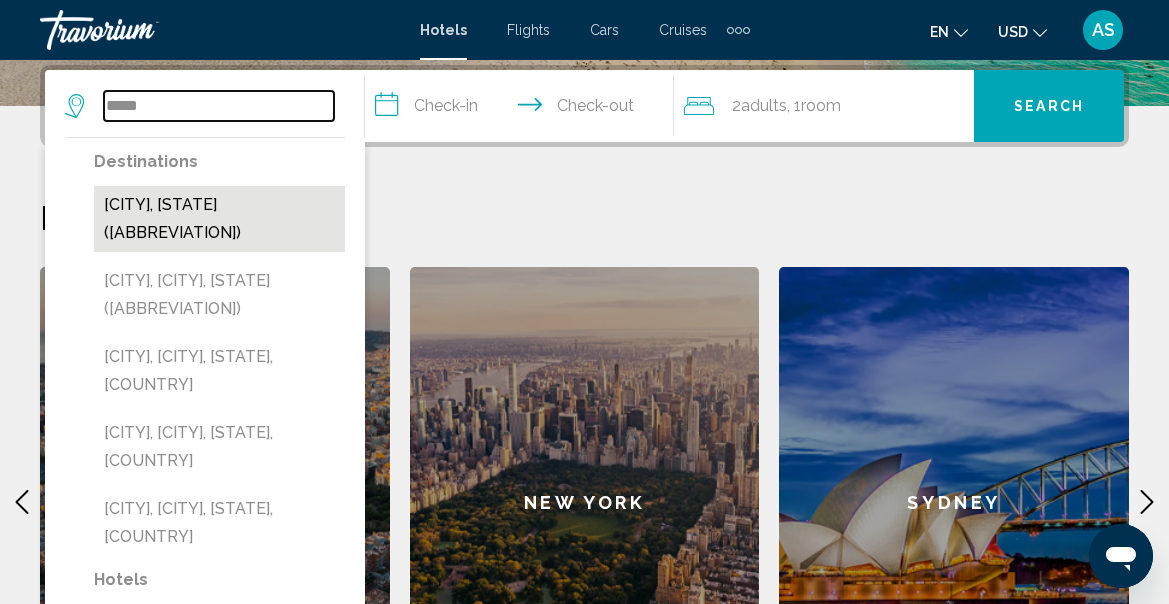 type on "**********" 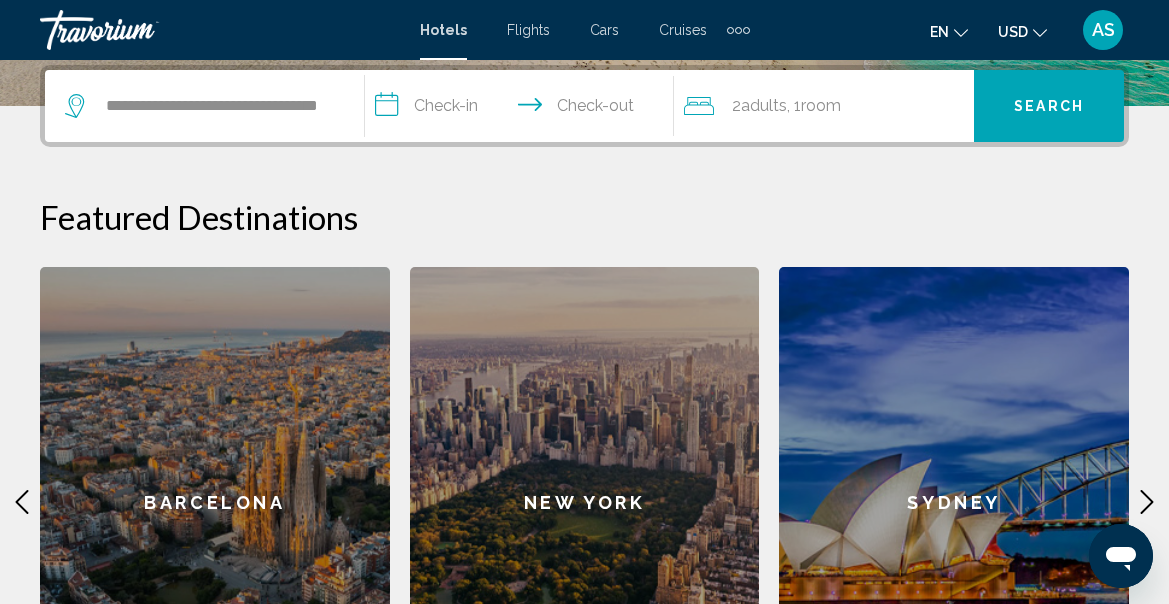 click on "**********" at bounding box center [524, 109] 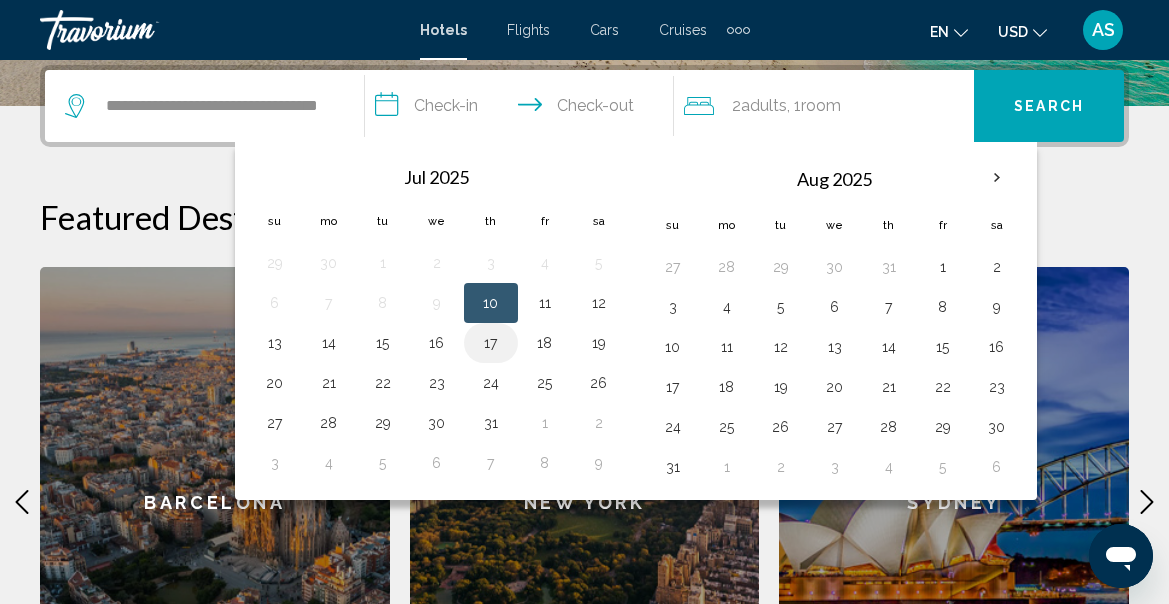 click on "17" at bounding box center [491, 343] 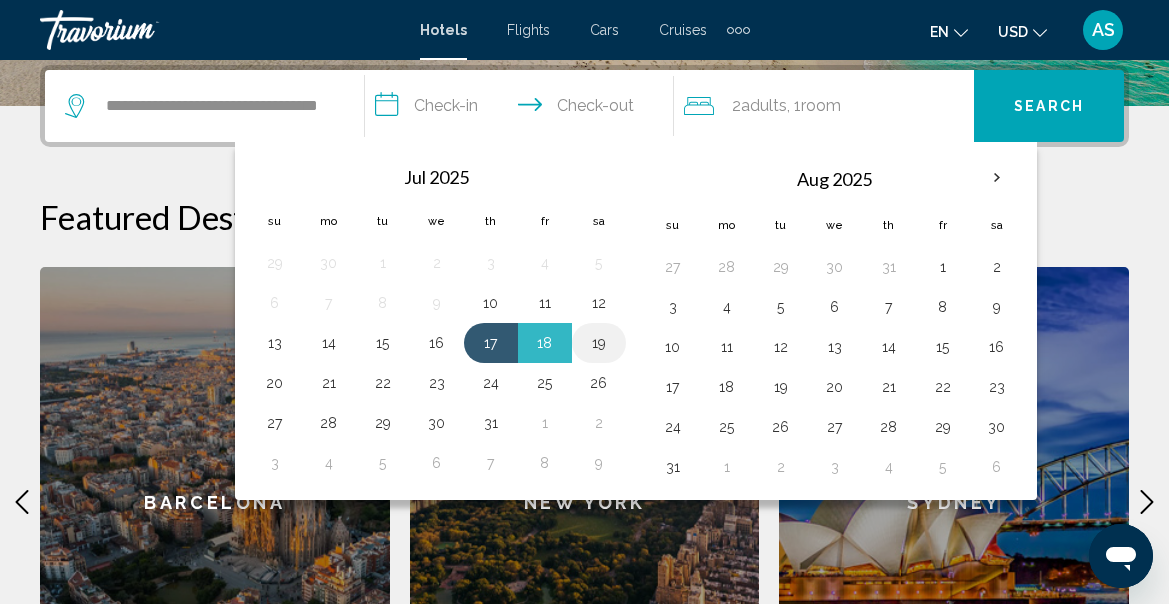 click on "19" at bounding box center (599, 343) 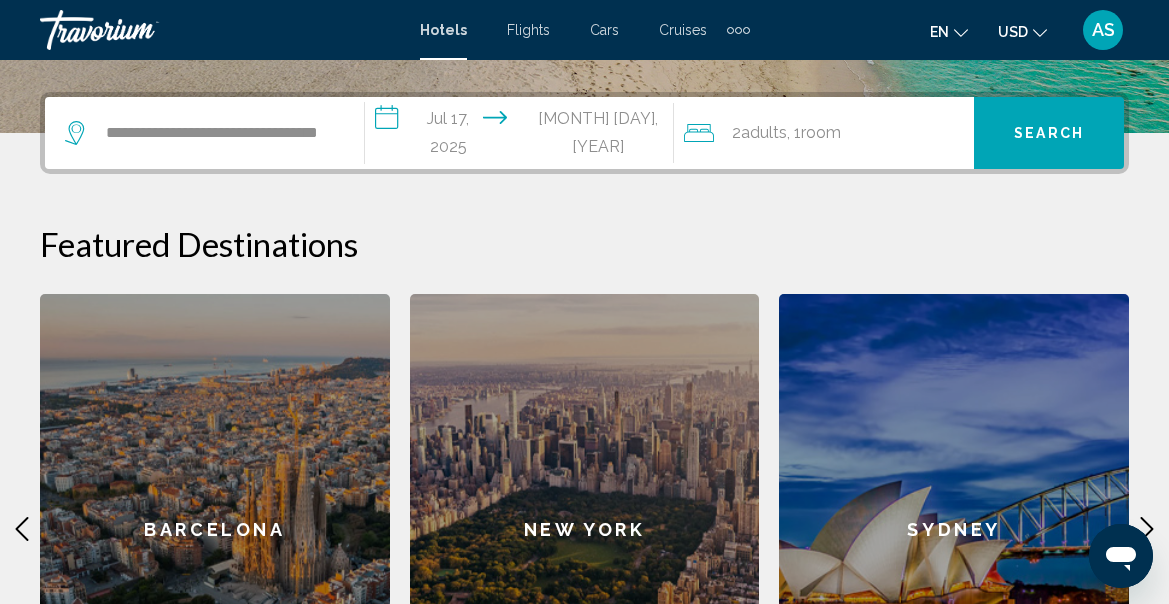 scroll, scrollTop: 465, scrollLeft: 0, axis: vertical 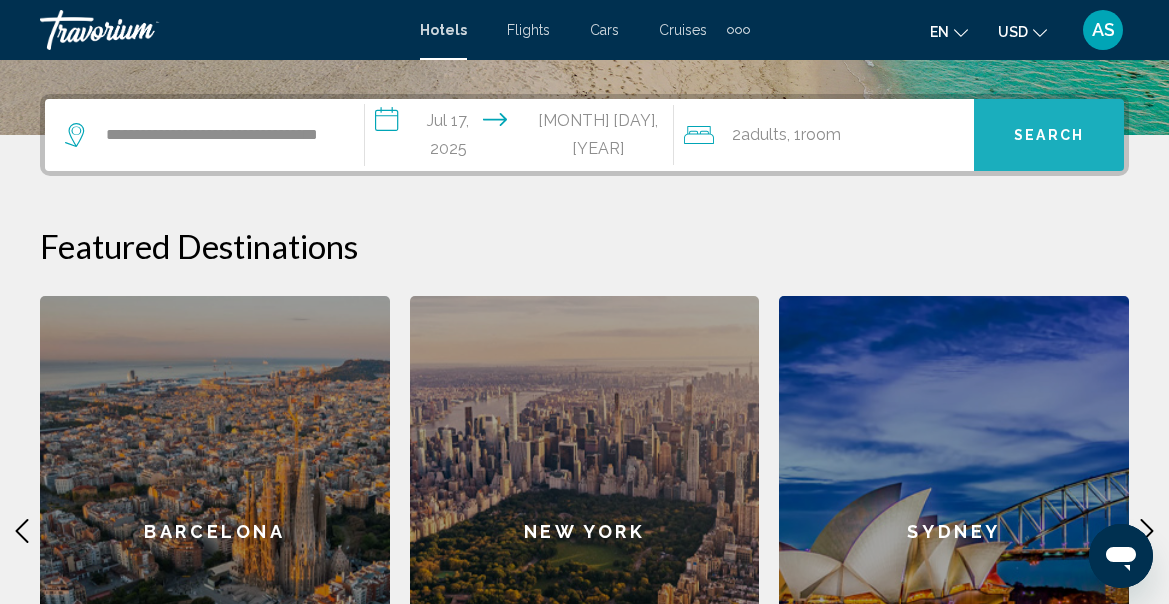 click on "Search" at bounding box center (1049, 136) 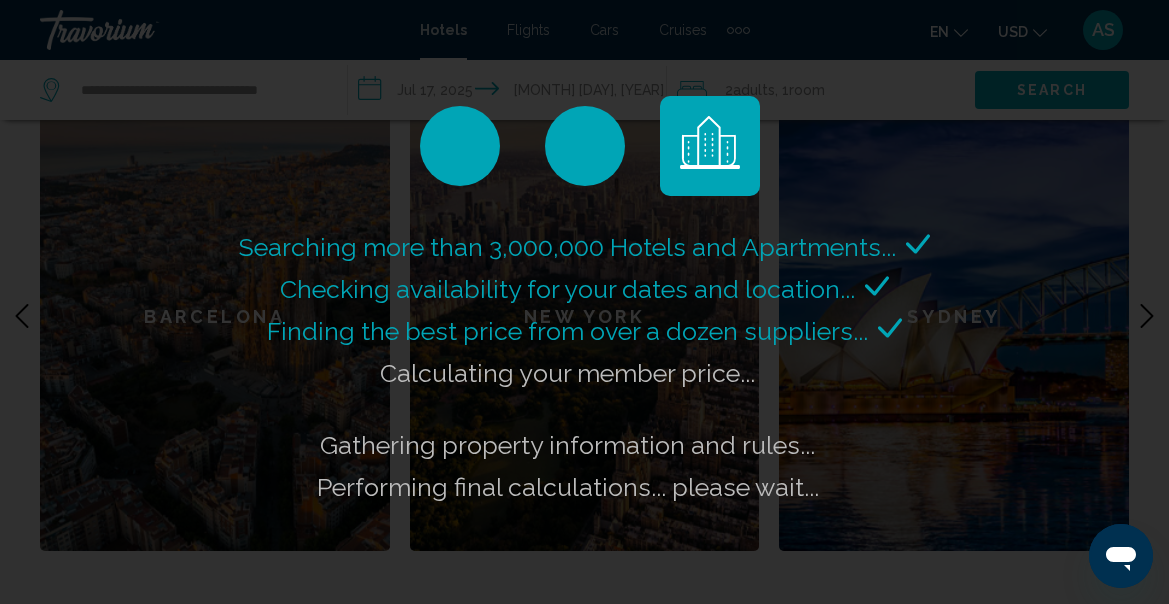 scroll, scrollTop: 806, scrollLeft: 0, axis: vertical 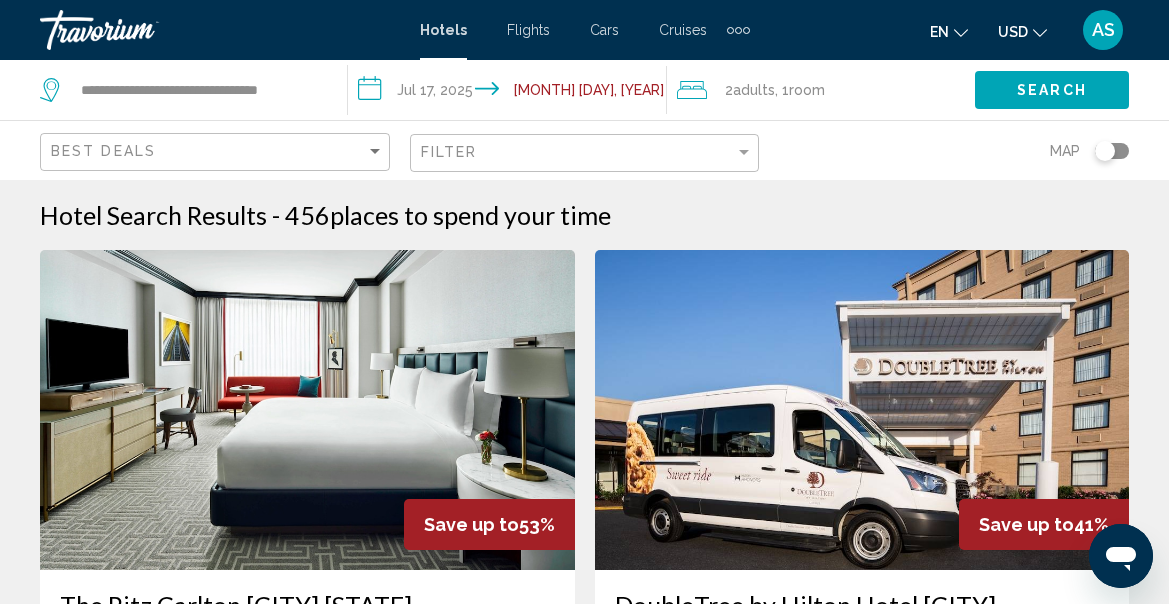 click on "Flights" at bounding box center [528, 30] 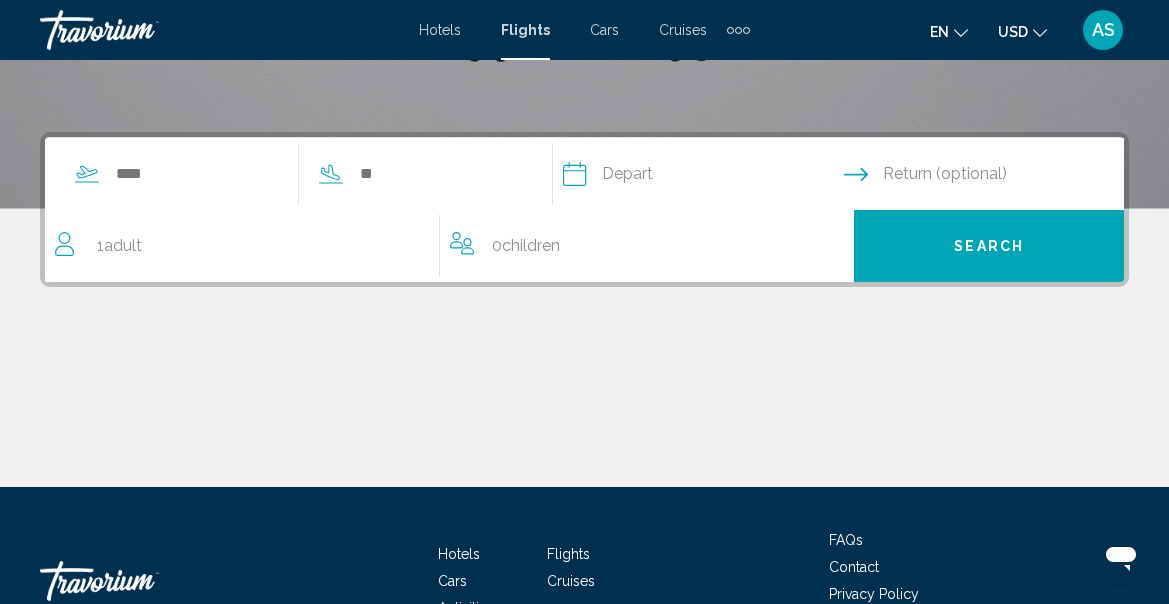scroll, scrollTop: 386, scrollLeft: 0, axis: vertical 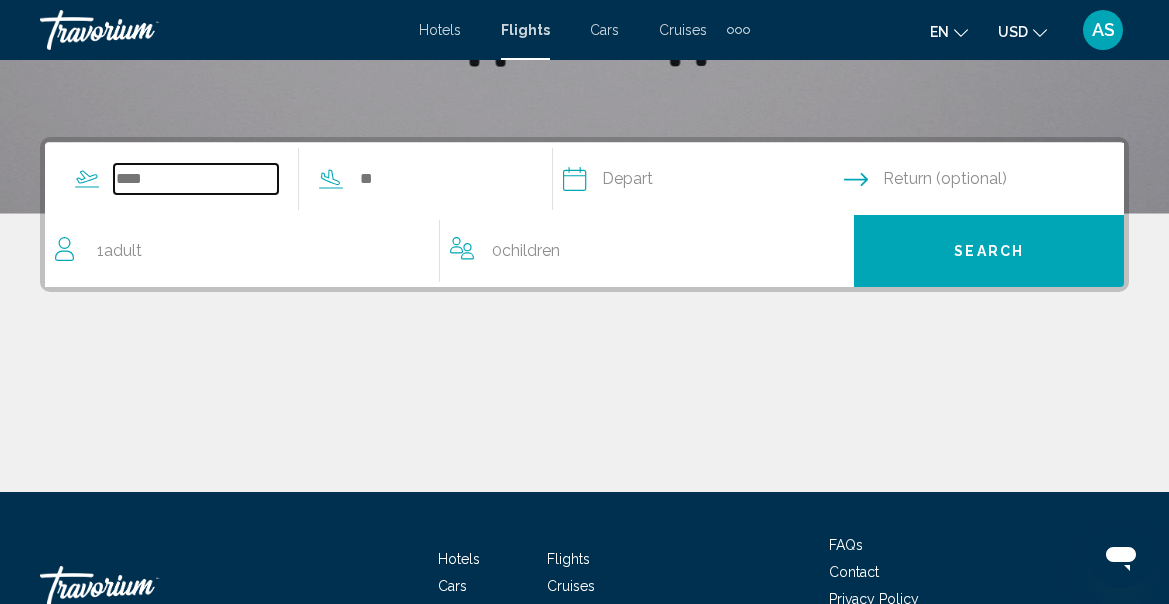 click at bounding box center (196, 179) 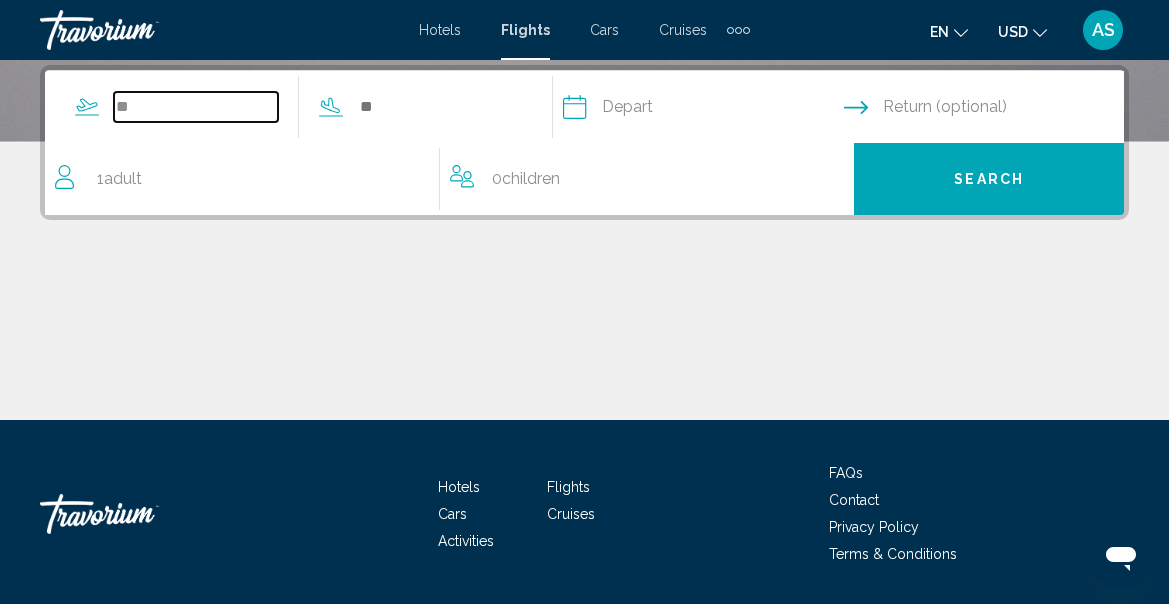 type on "*" 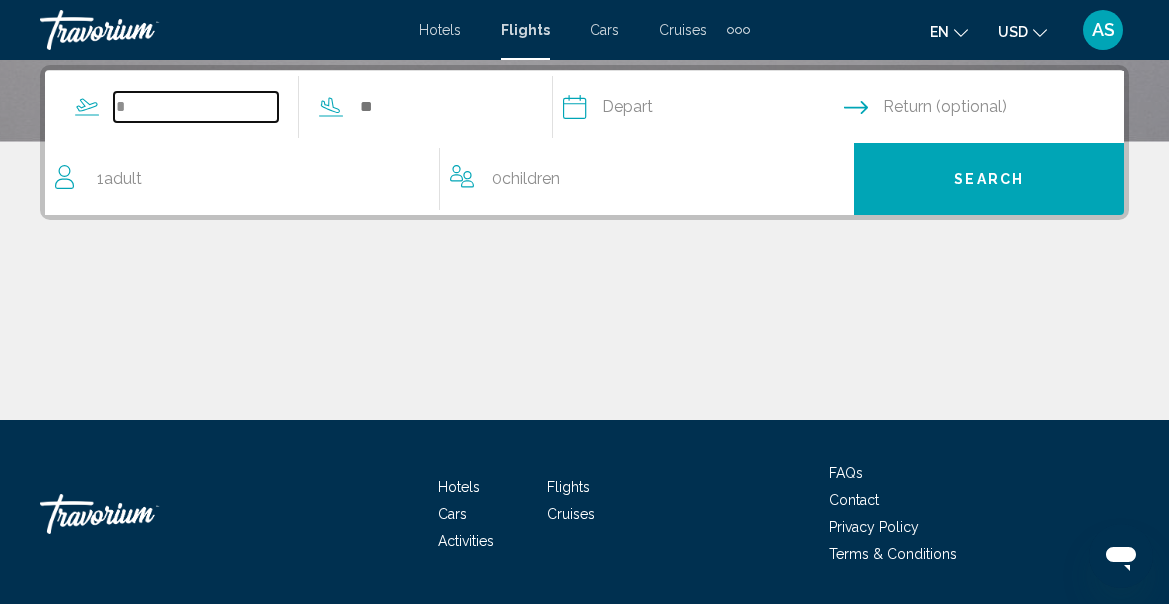 type 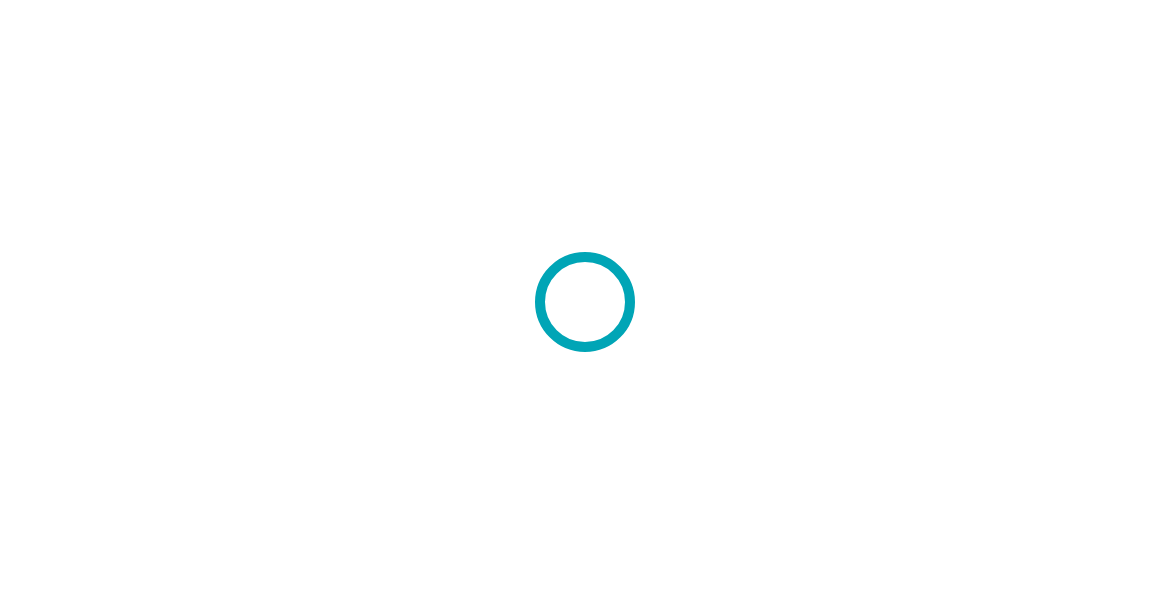 scroll, scrollTop: 0, scrollLeft: 0, axis: both 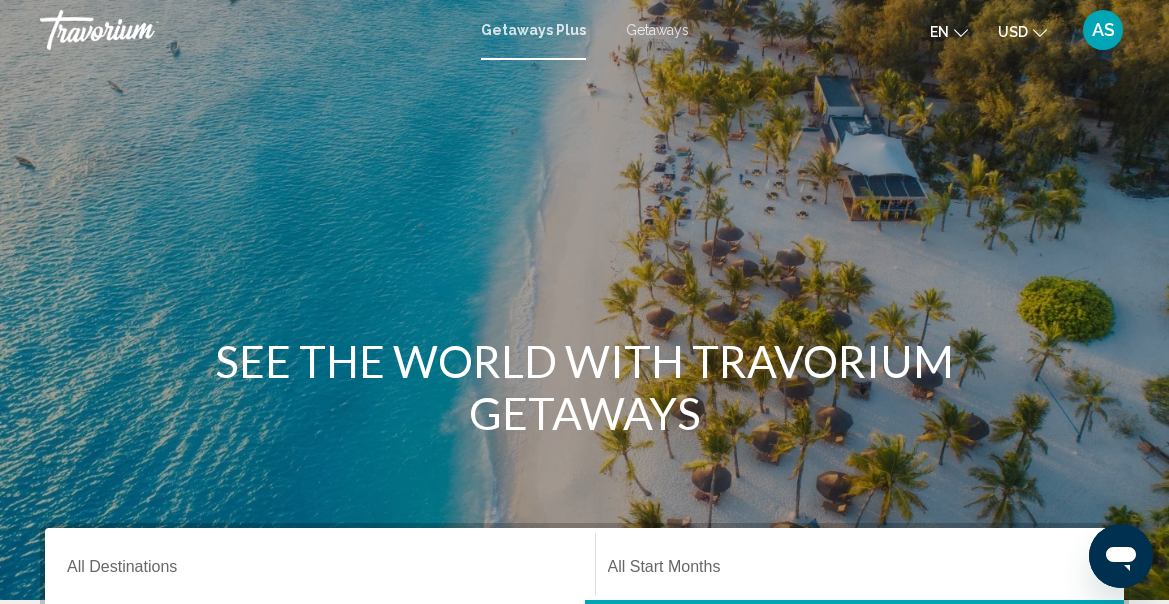 click on "Getaways" at bounding box center [657, 30] 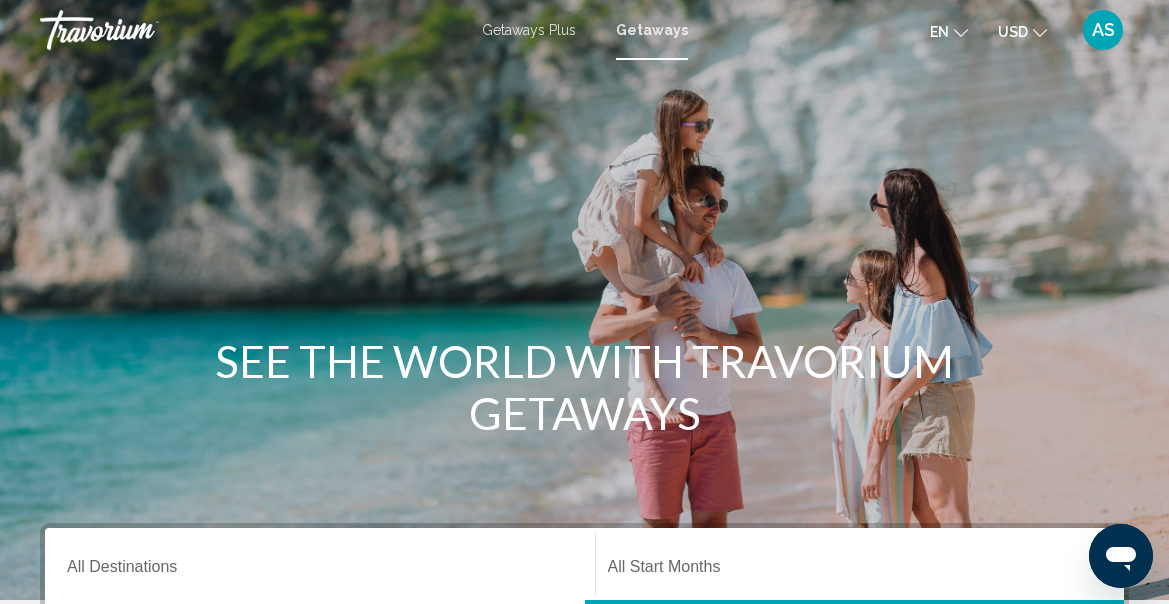 click on "Destination All Destinations" at bounding box center (320, 571) 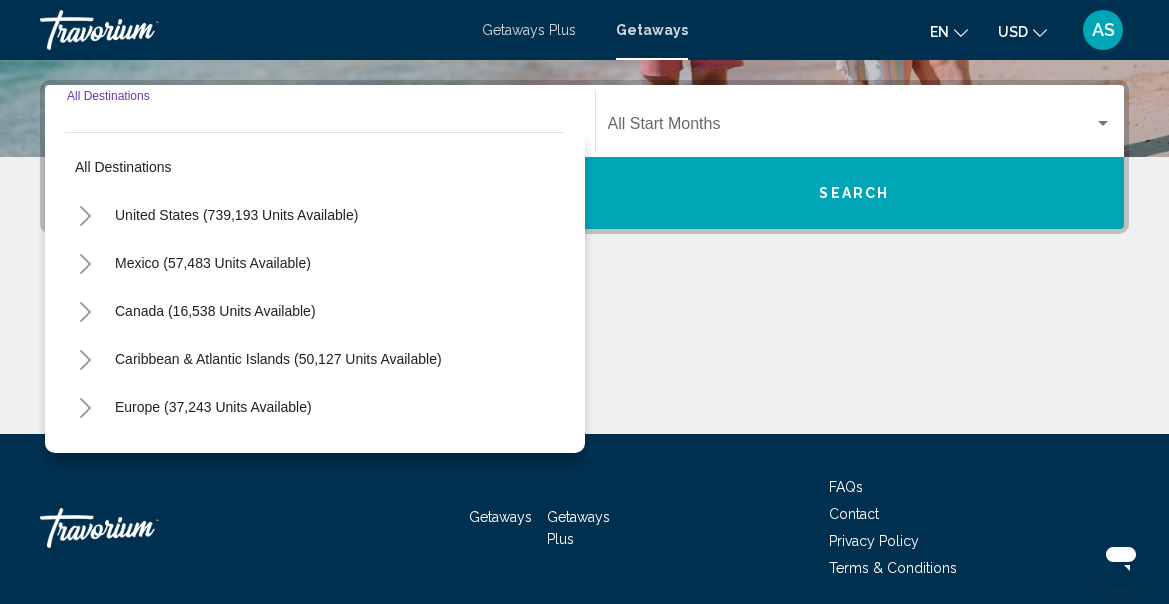 scroll, scrollTop: 458, scrollLeft: 0, axis: vertical 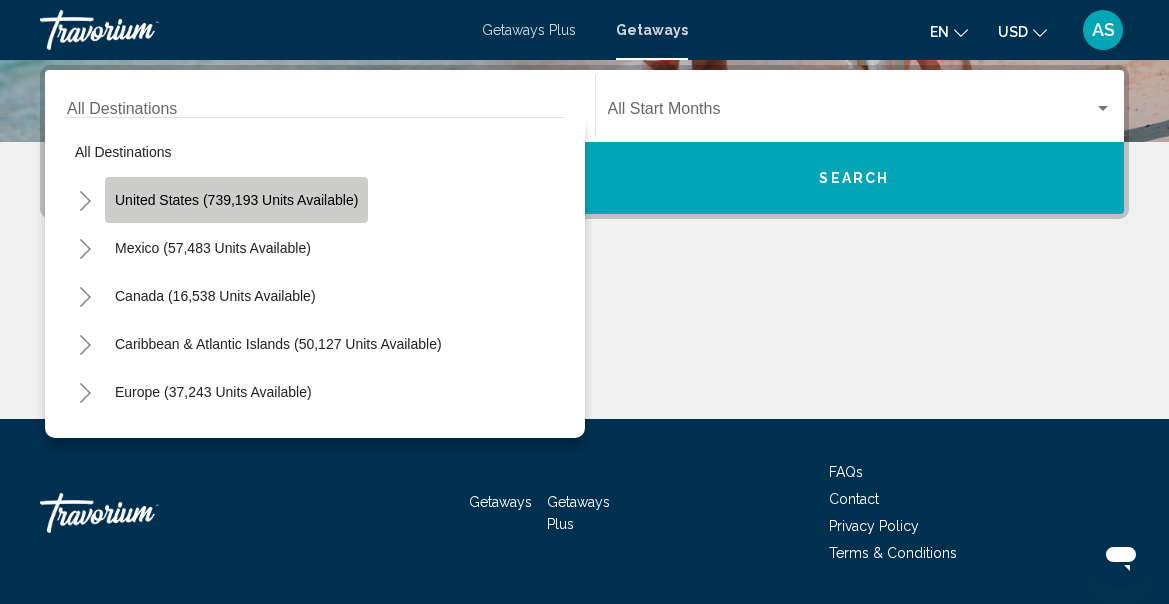 click on "United States (739,193 units available)" at bounding box center [213, 248] 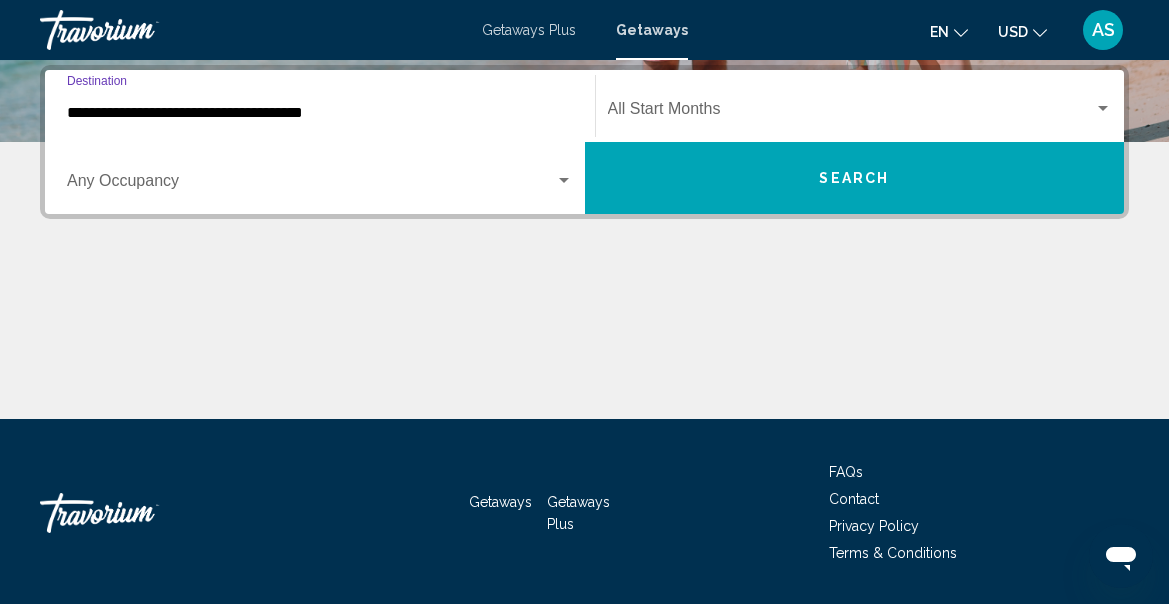 click on "Search" at bounding box center [855, 178] 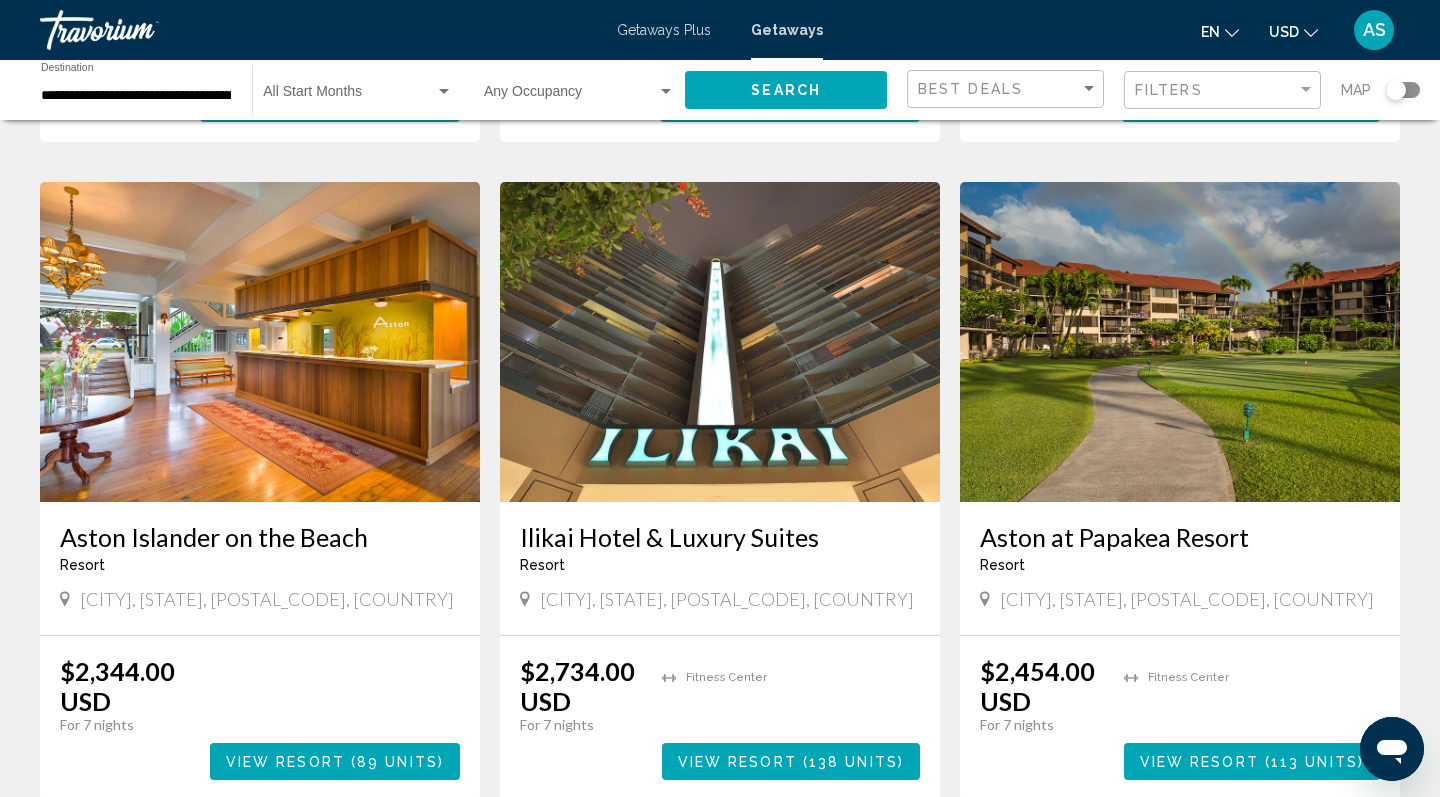 scroll, scrollTop: 686, scrollLeft: 0, axis: vertical 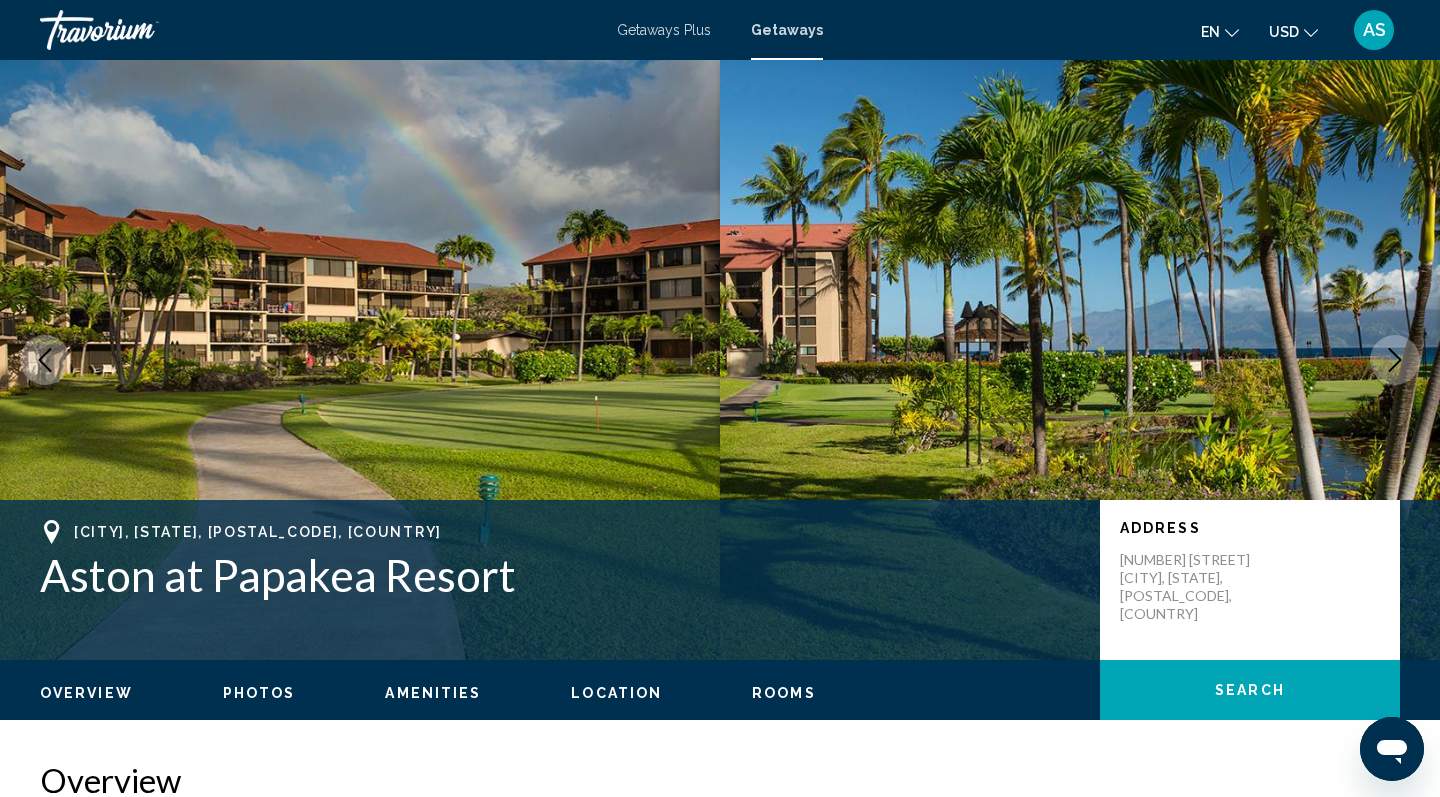 click at bounding box center [1395, 360] 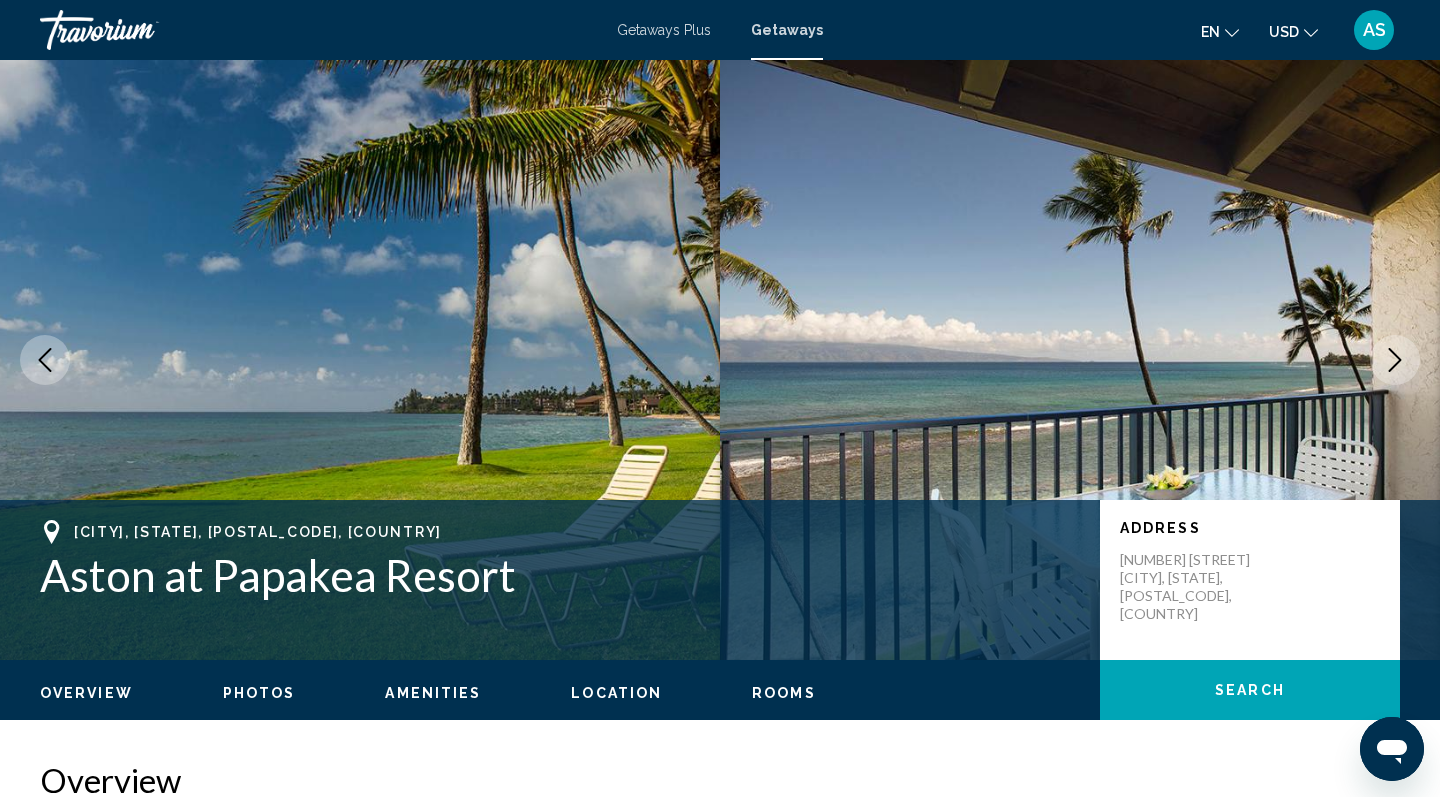 click 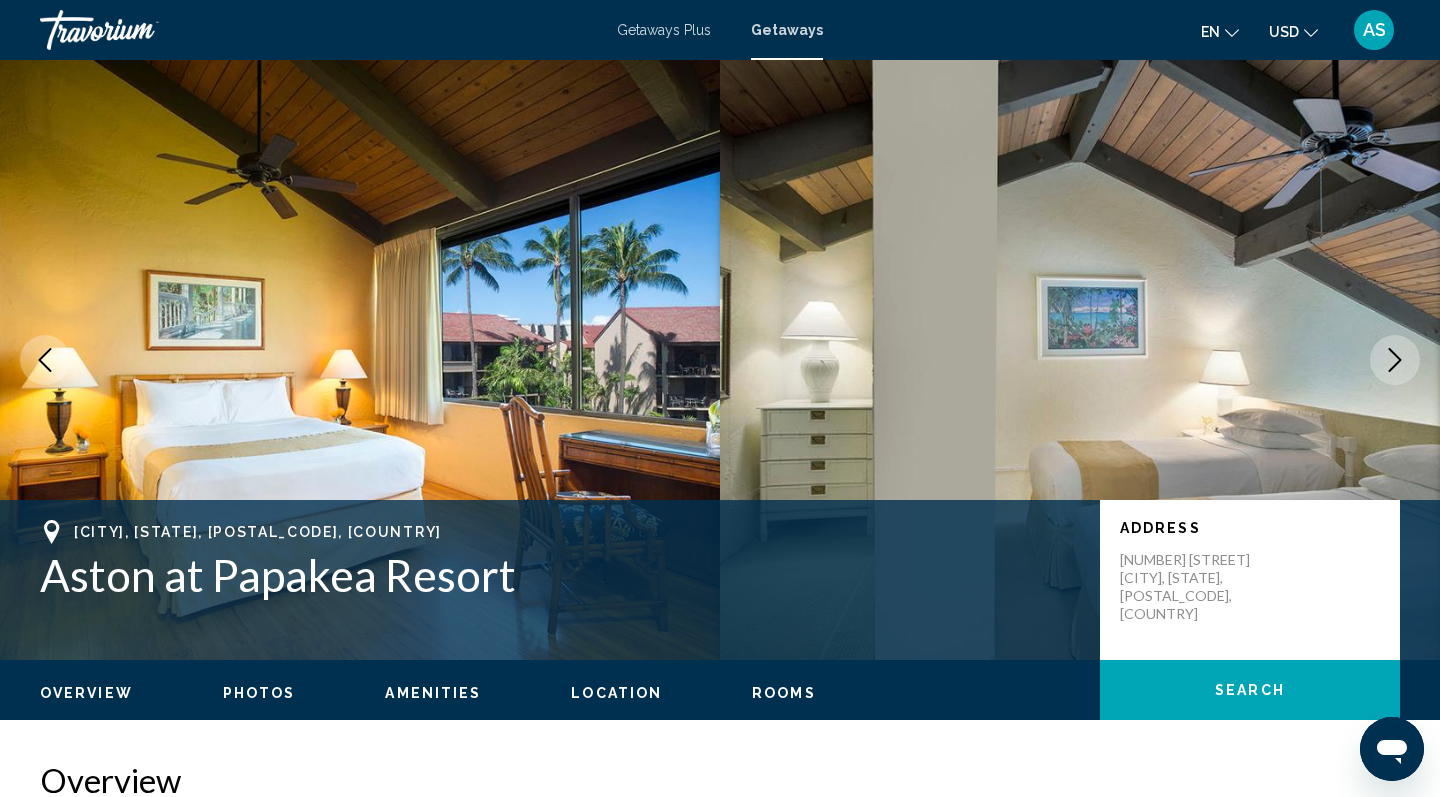 click 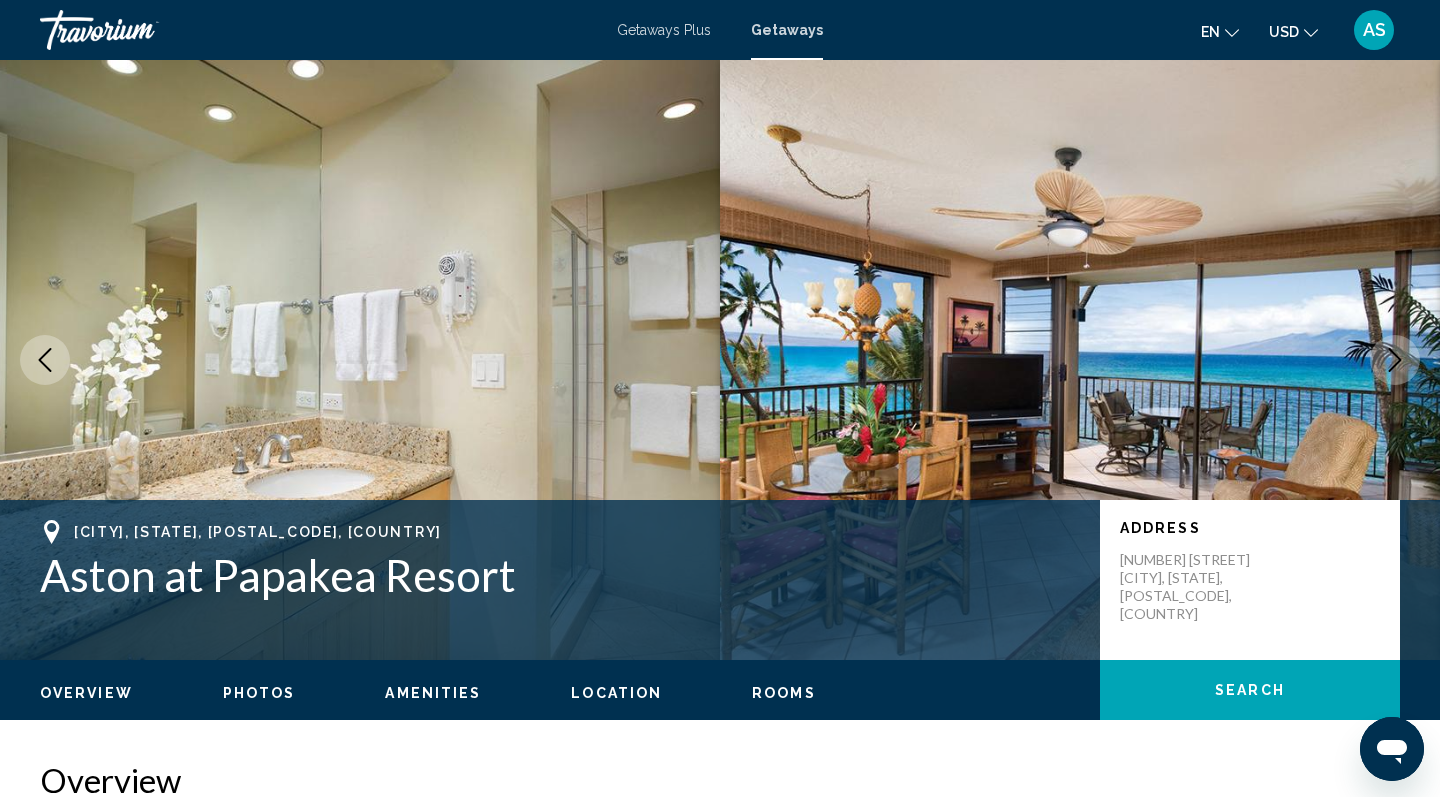 click 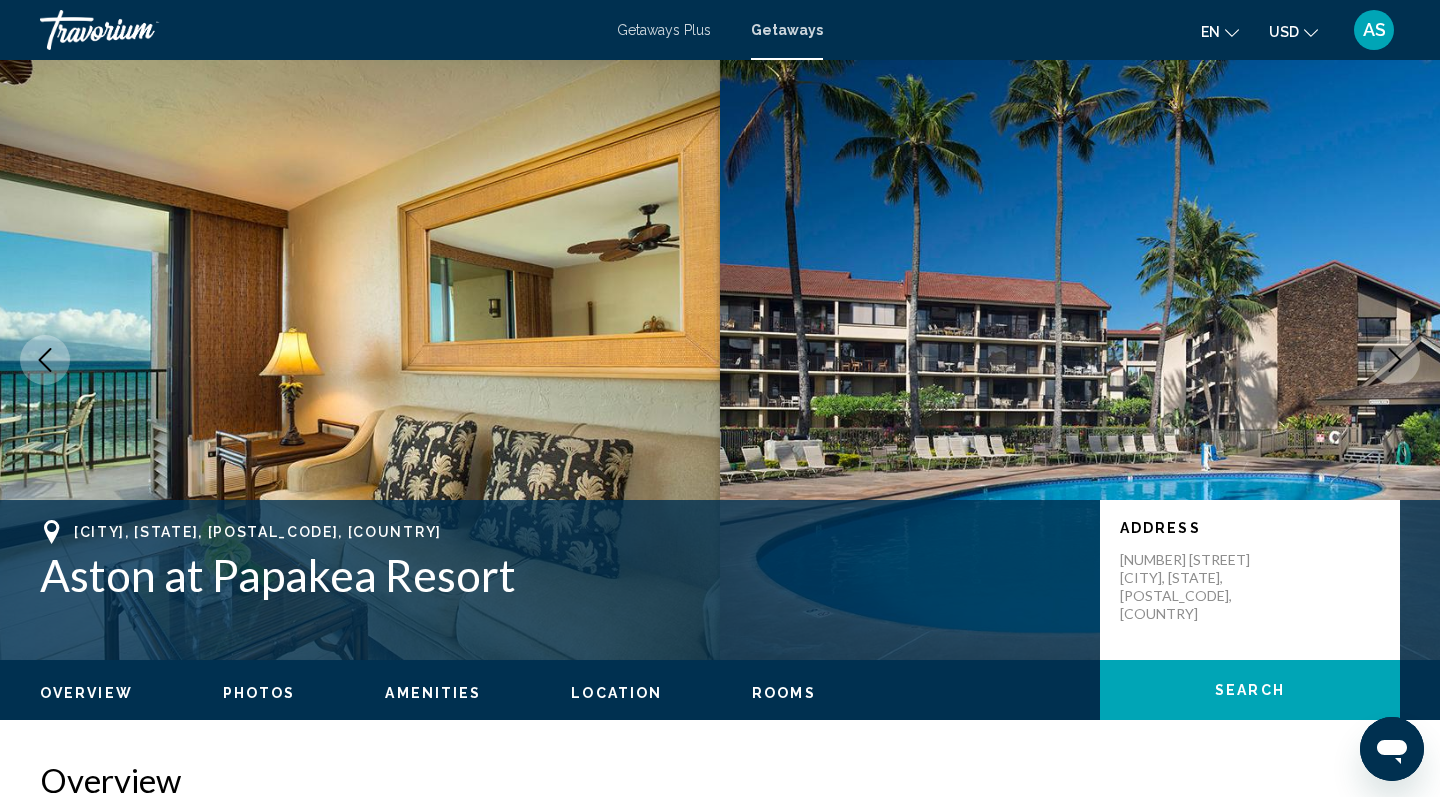 click 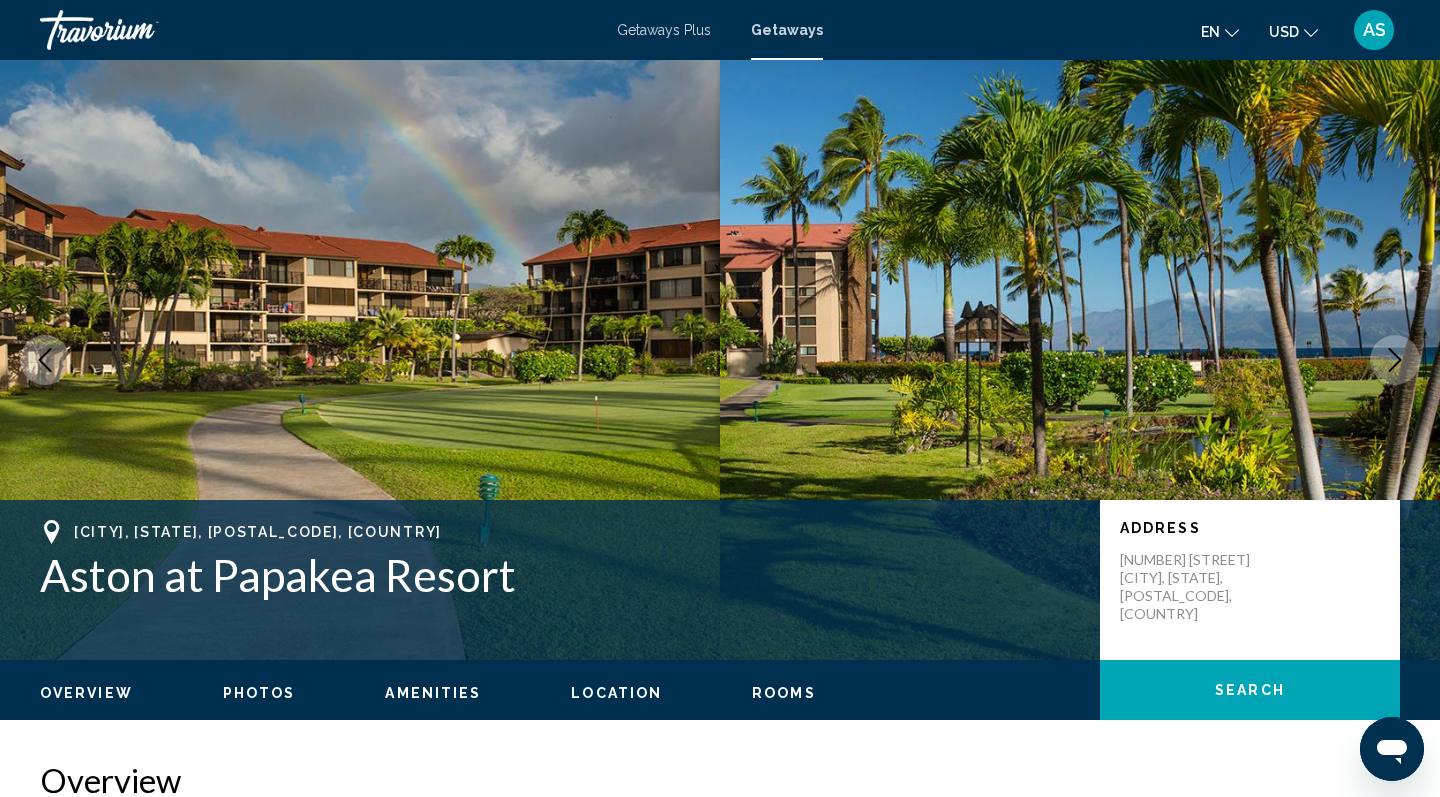 click 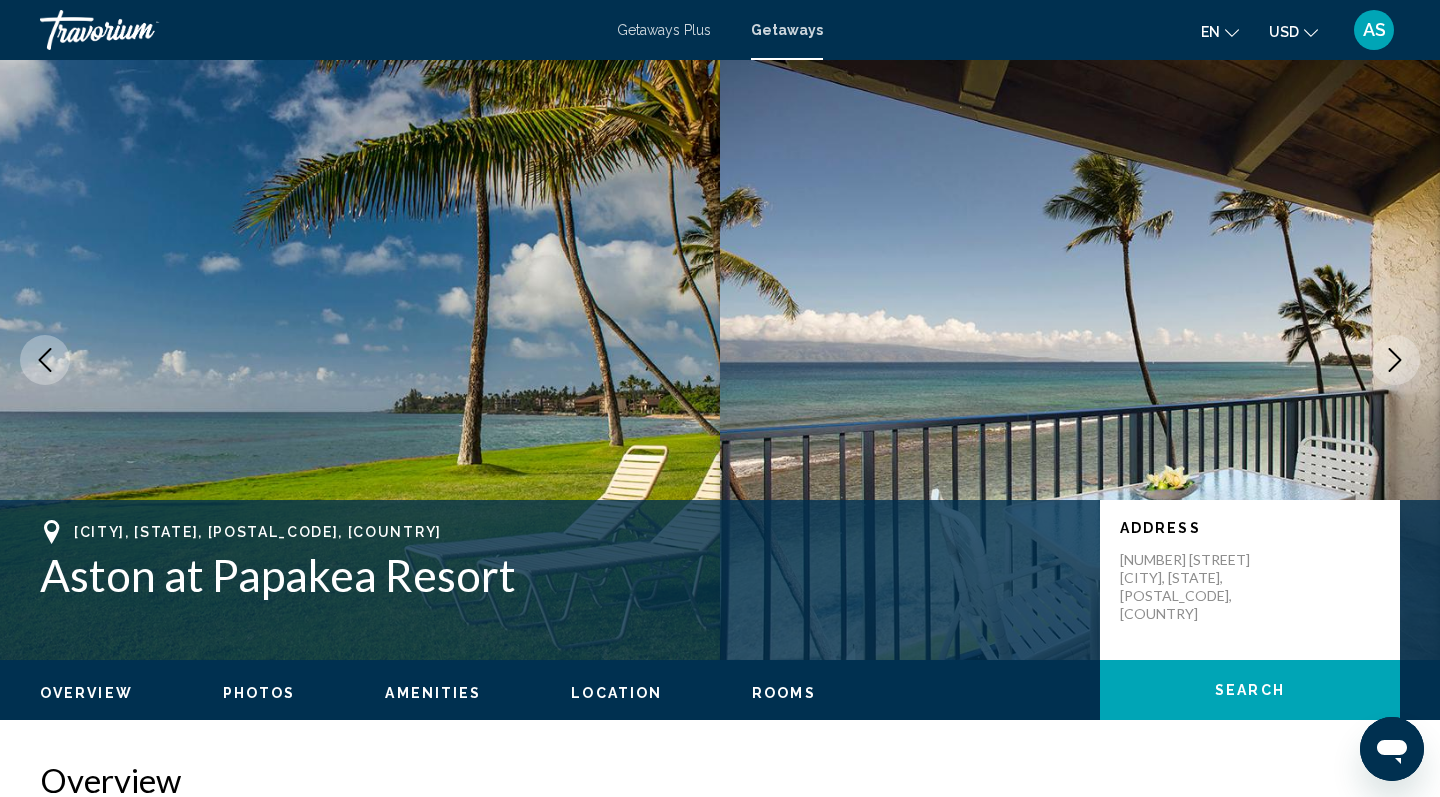 click at bounding box center (1080, 360) 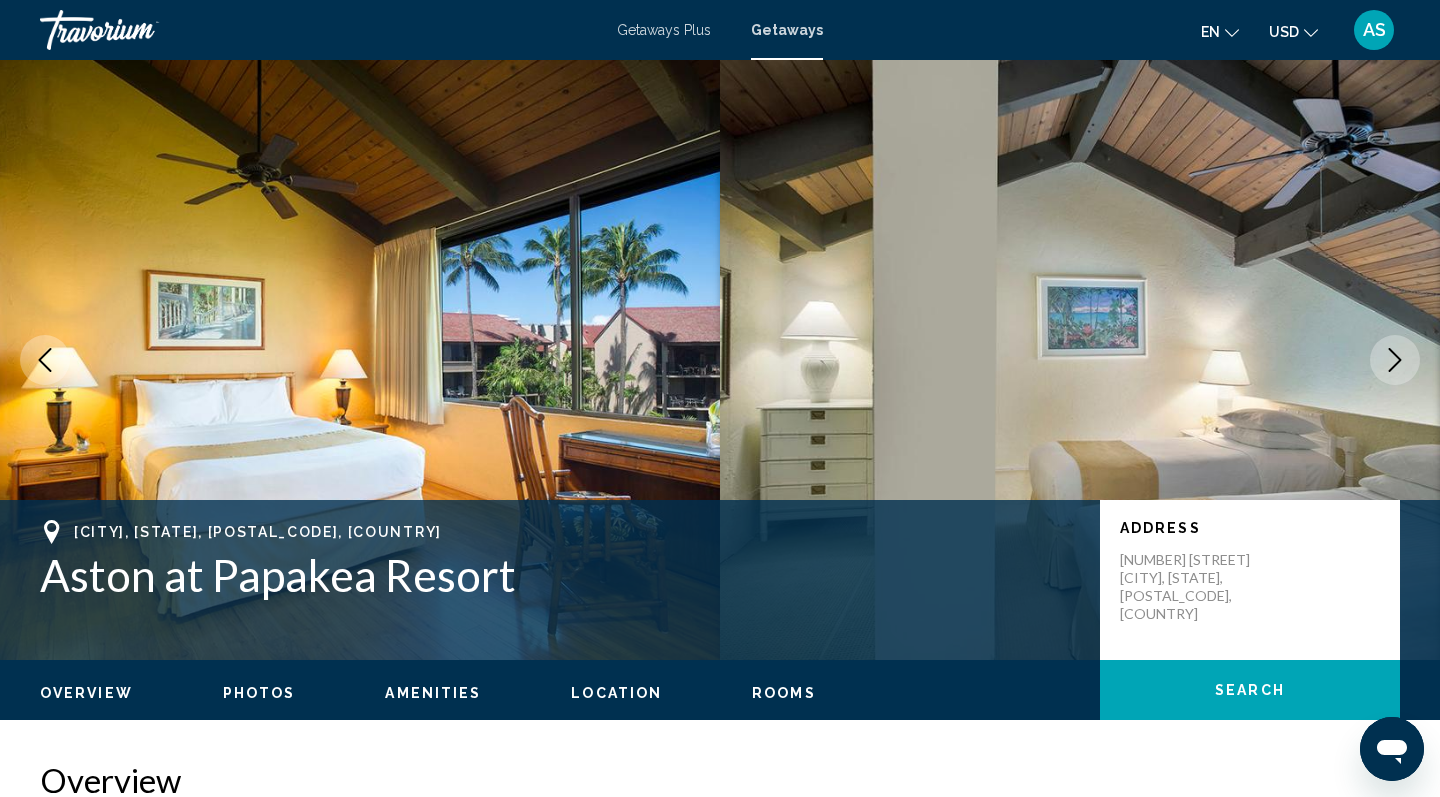click 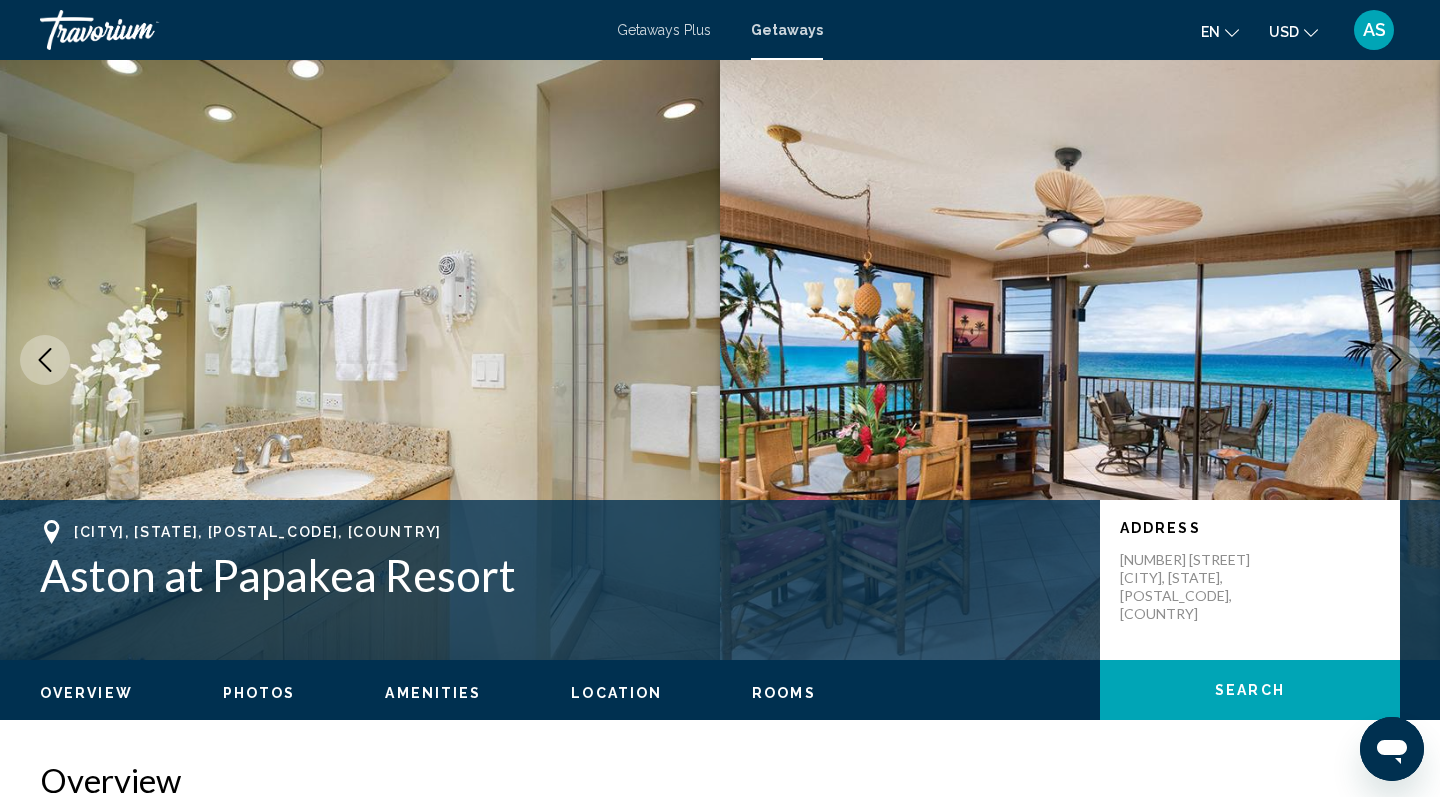 click 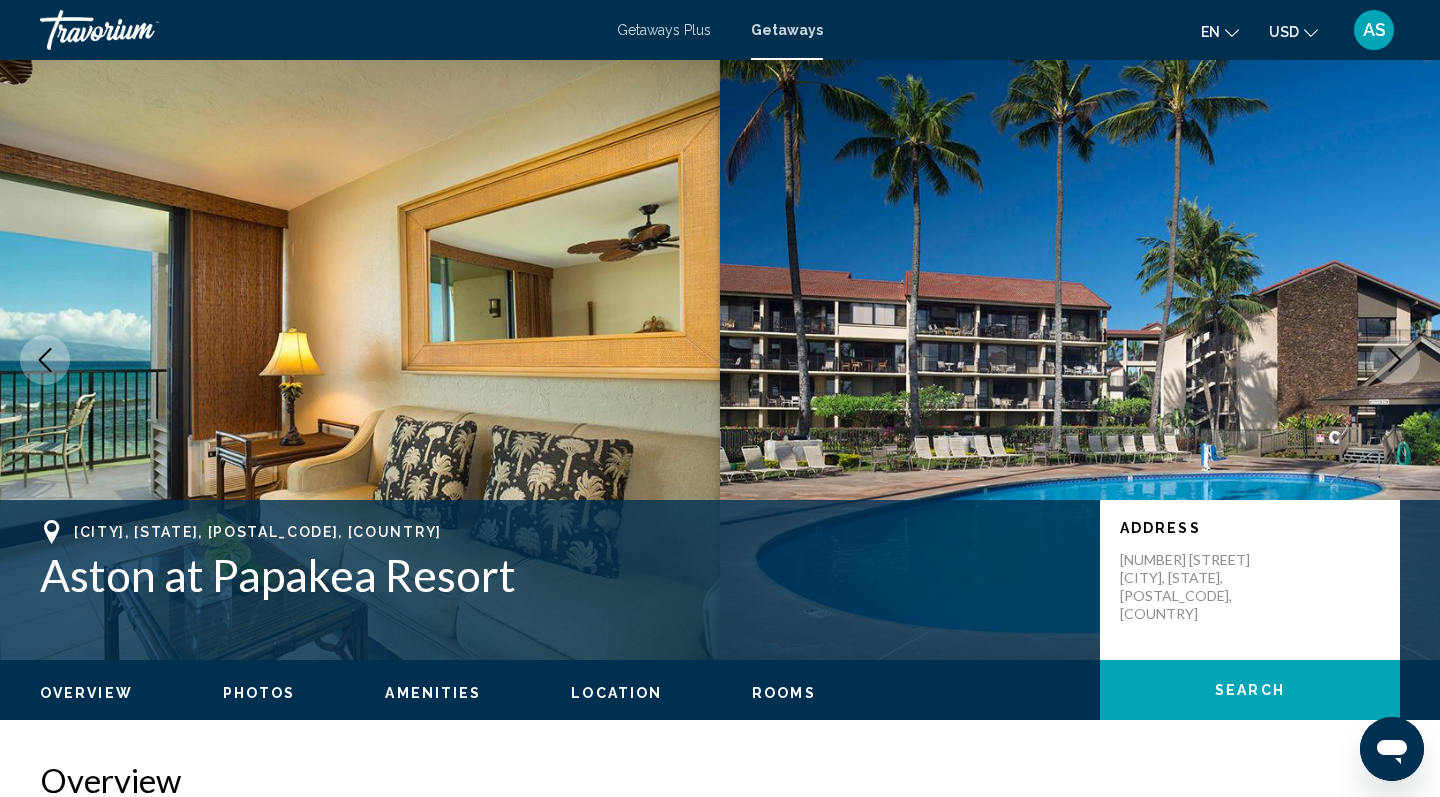 click 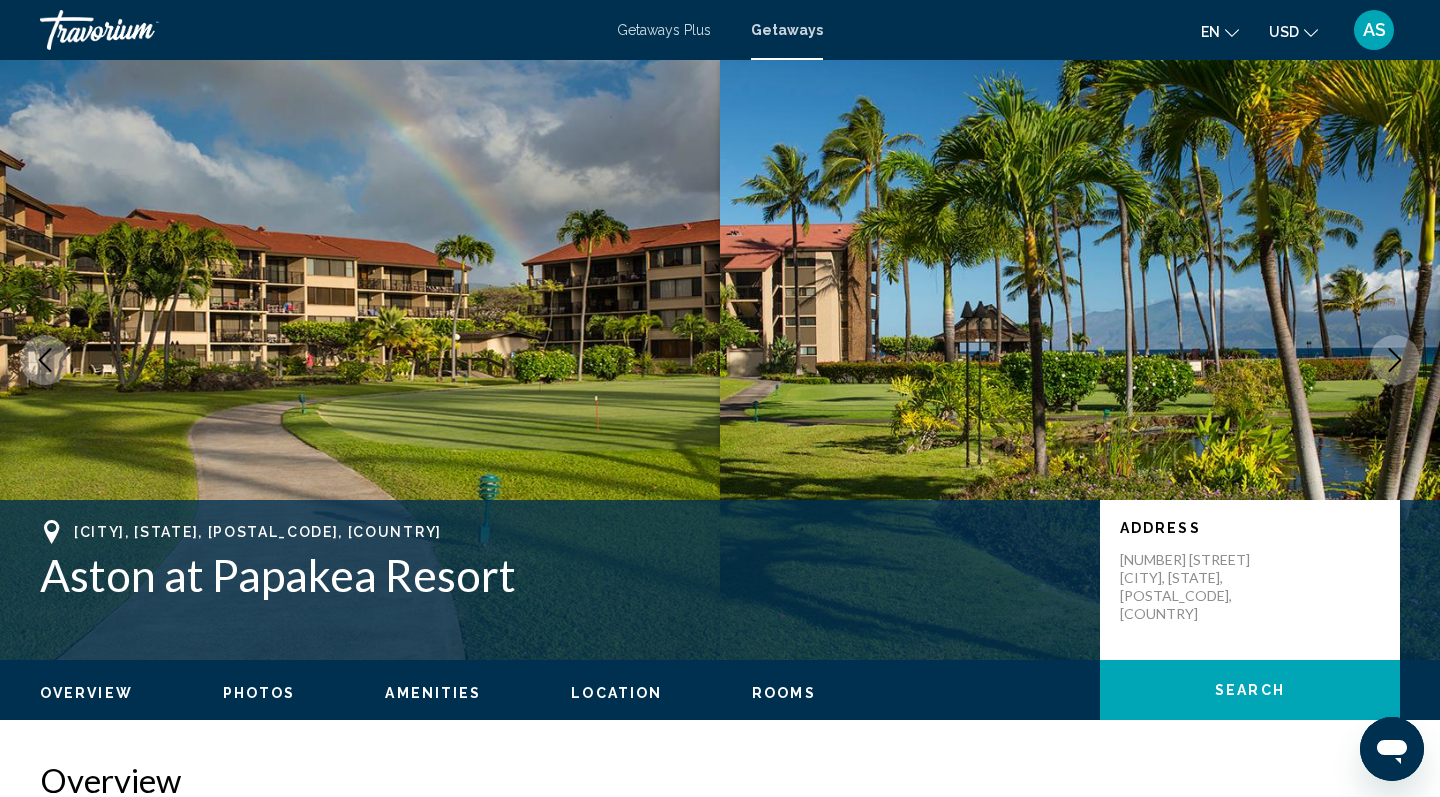click 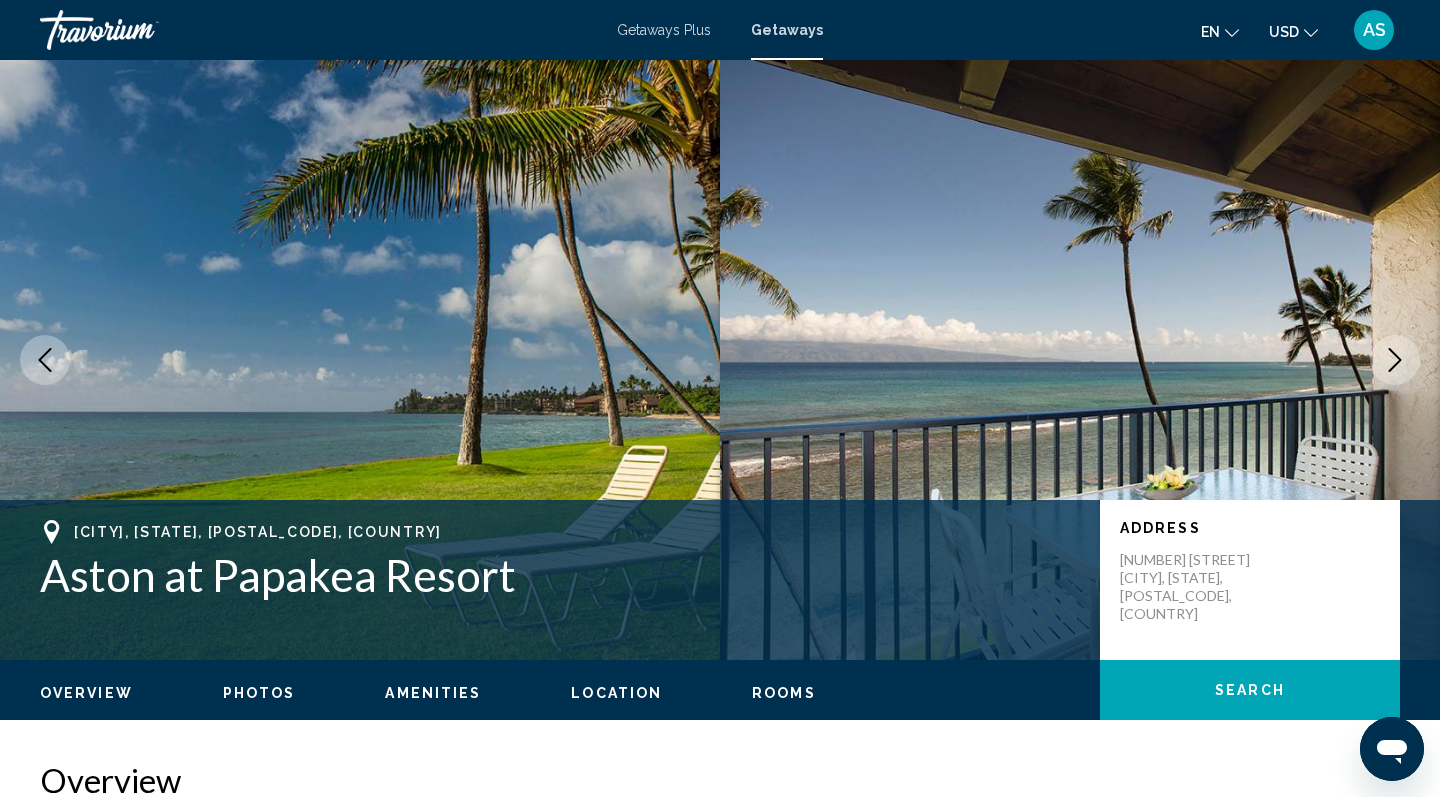 click 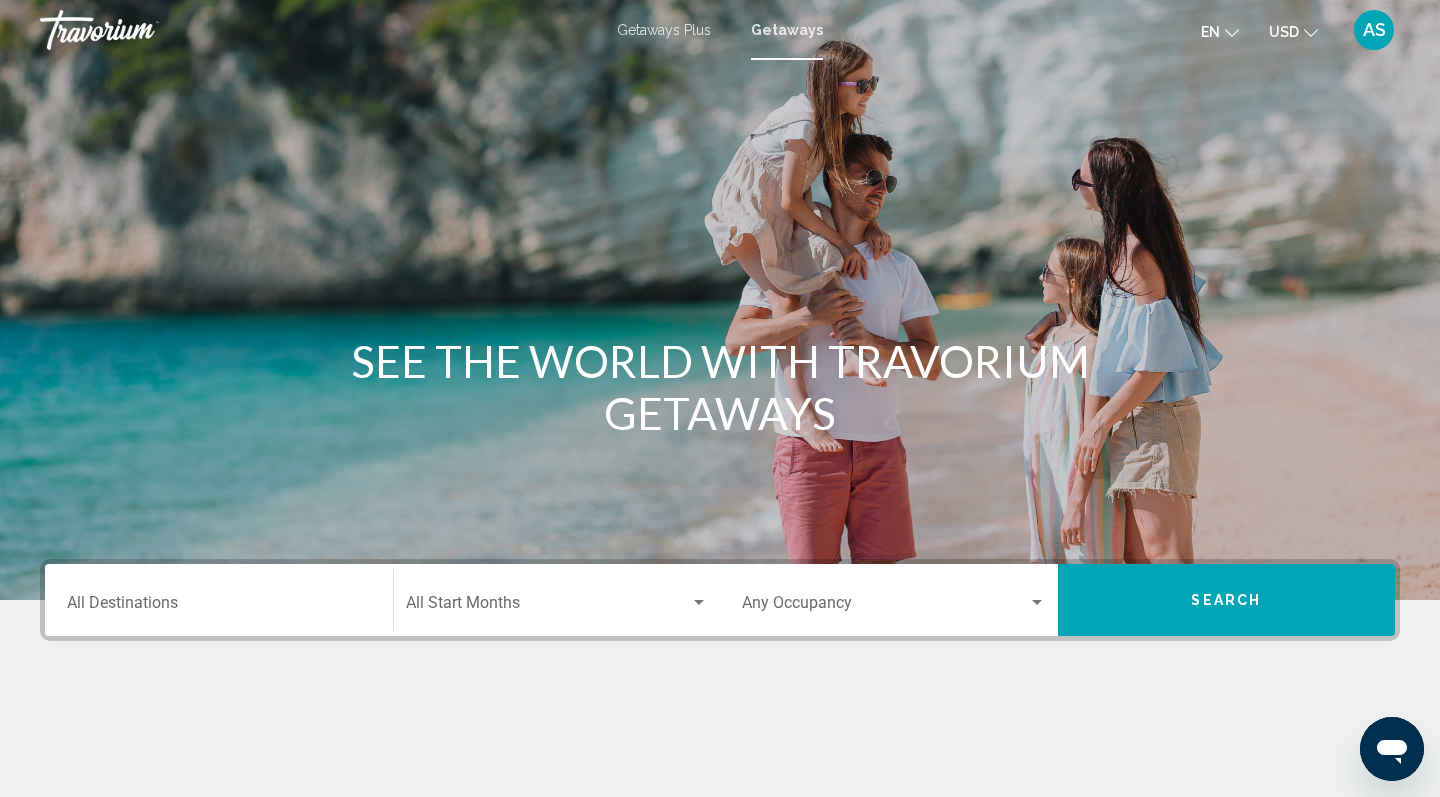 scroll, scrollTop: 0, scrollLeft: 0, axis: both 